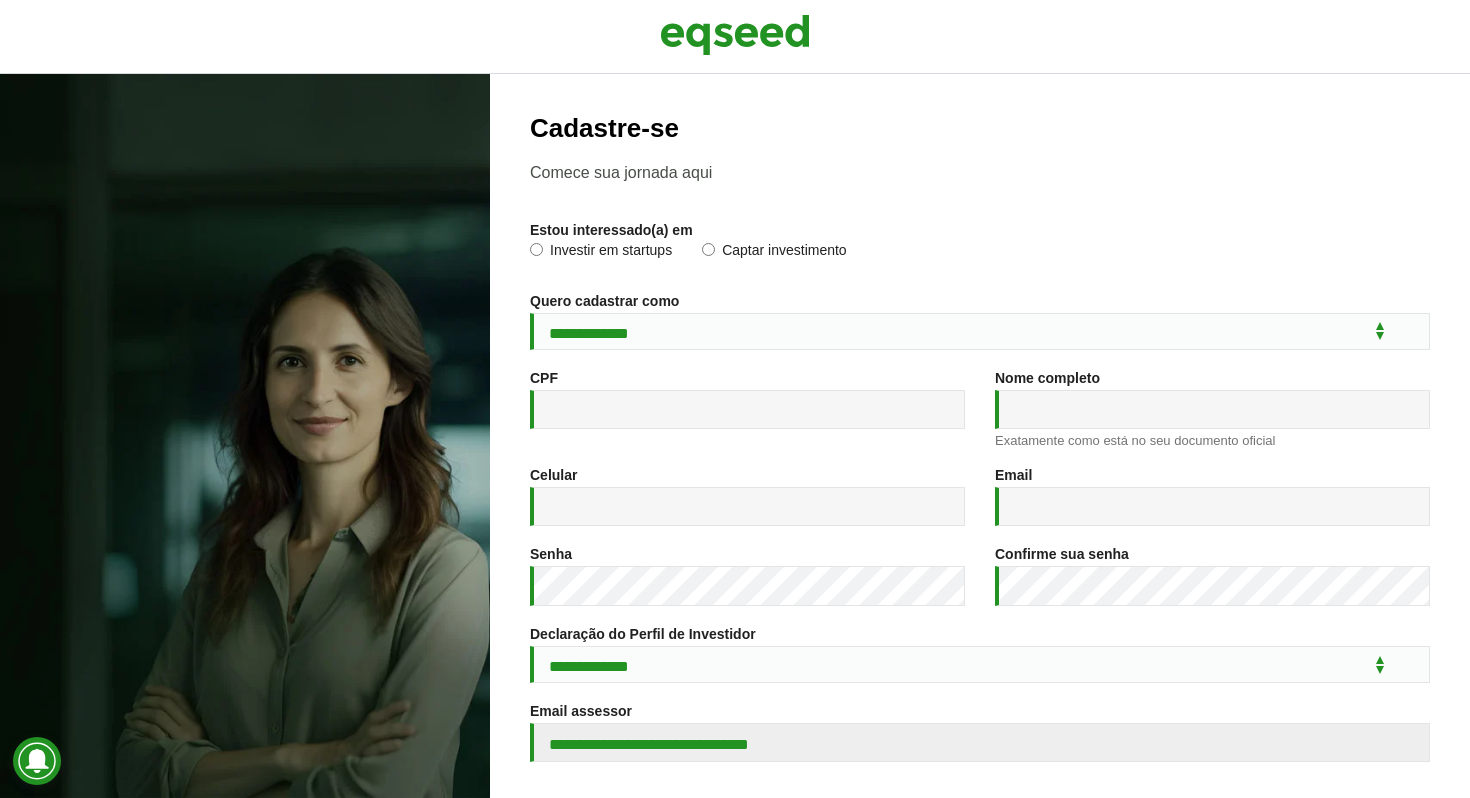 scroll, scrollTop: 0, scrollLeft: 0, axis: both 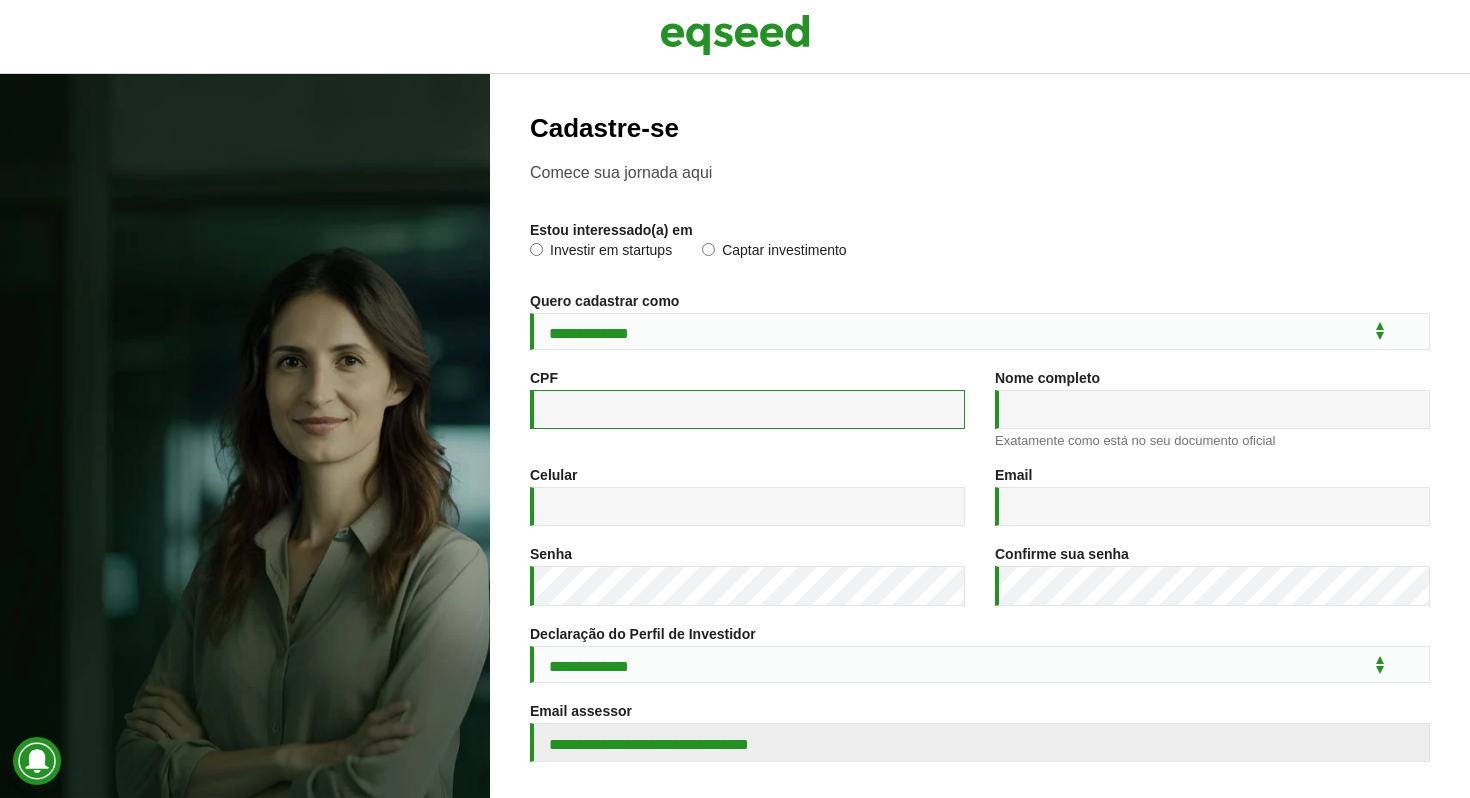 click on "CPF  *" at bounding box center [747, 409] 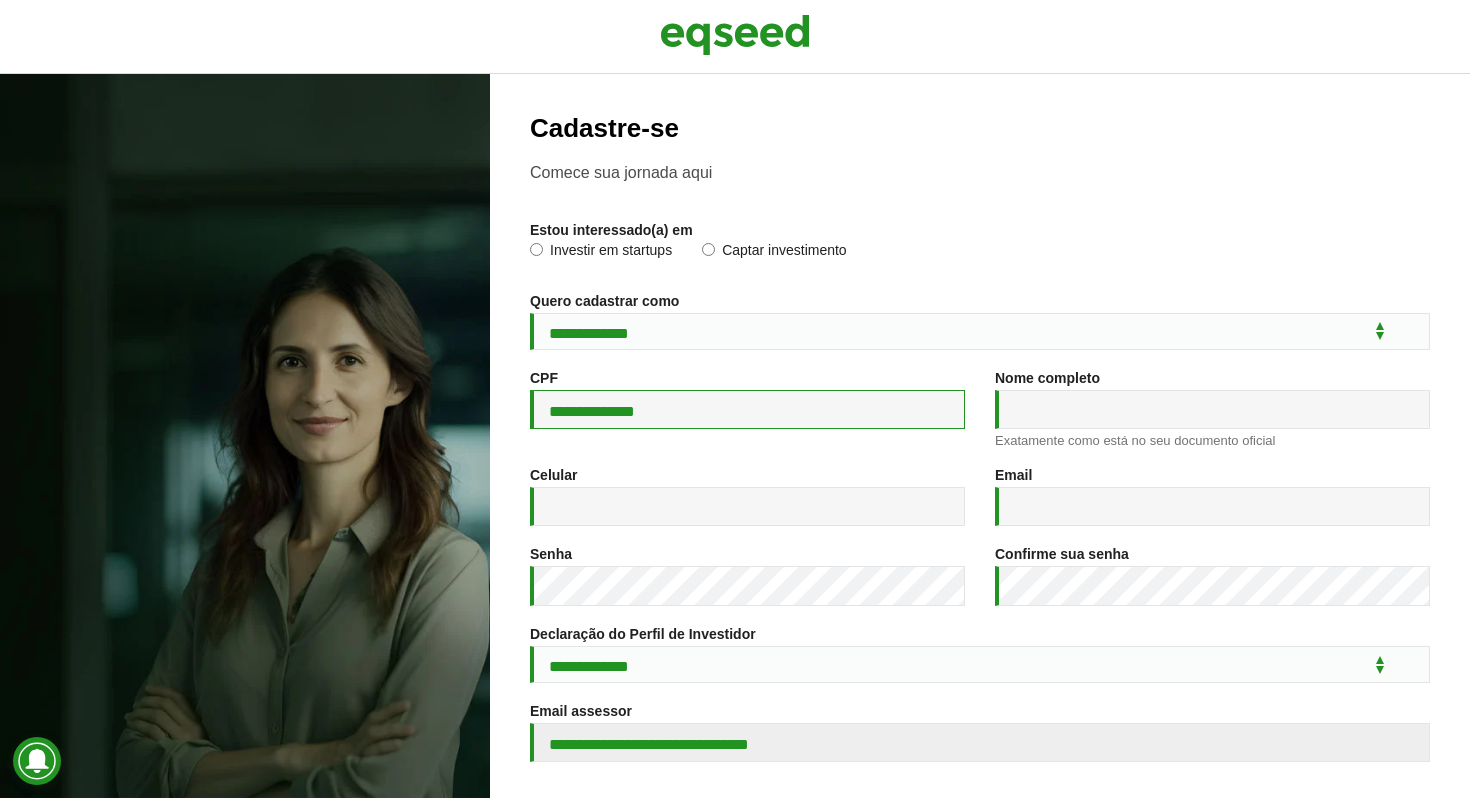type on "**********" 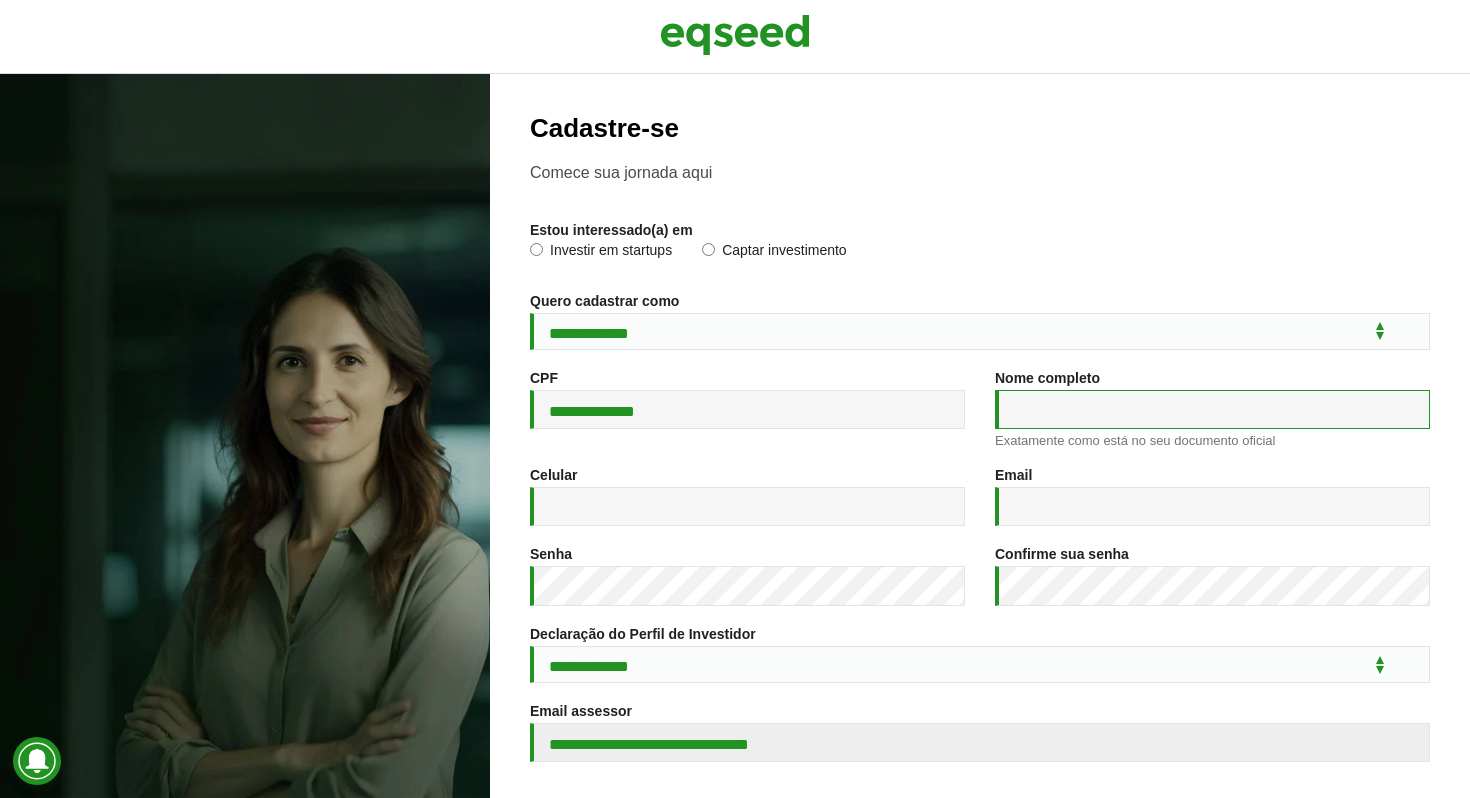 click on "Nome completo  *" at bounding box center (1212, 409) 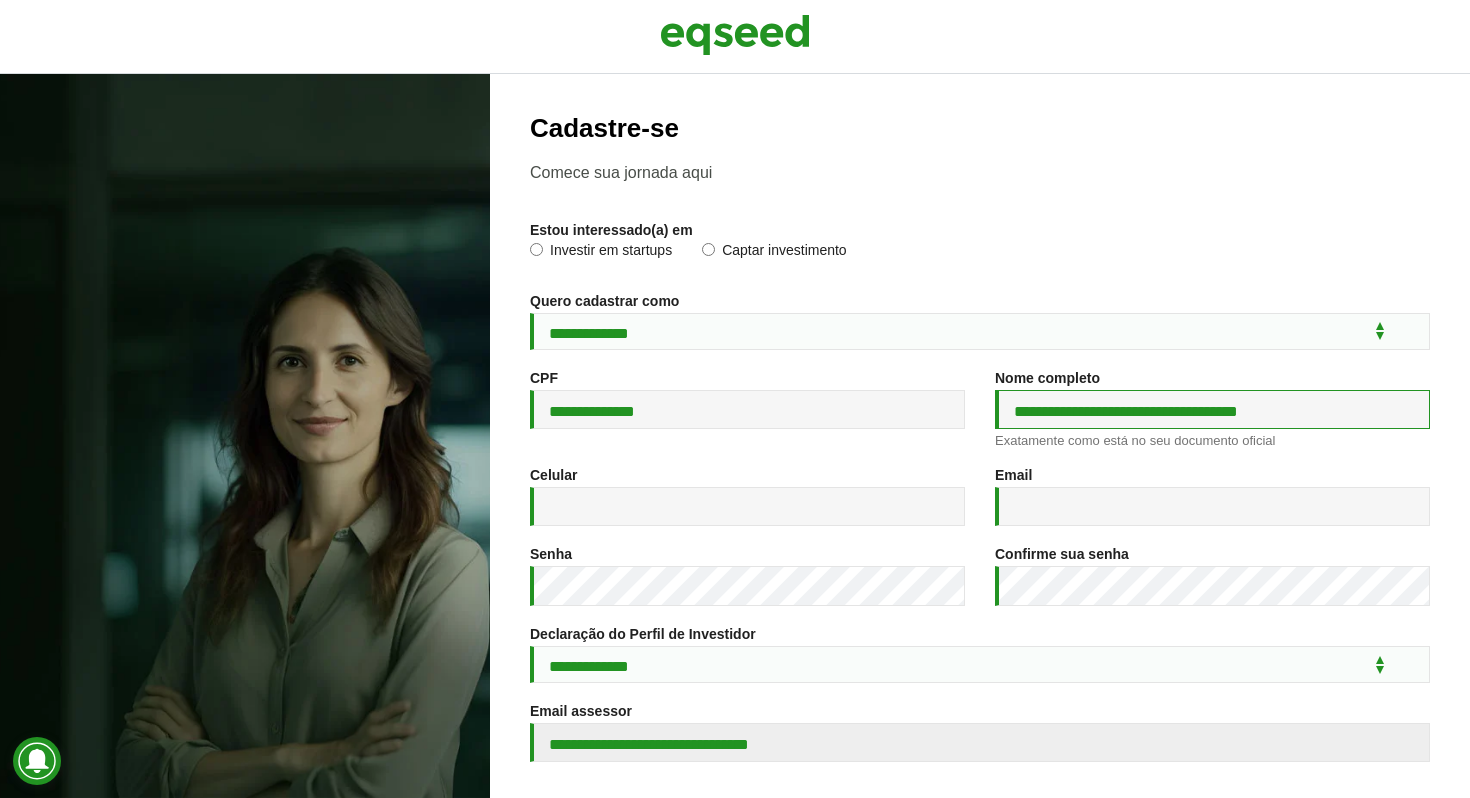 type on "**********" 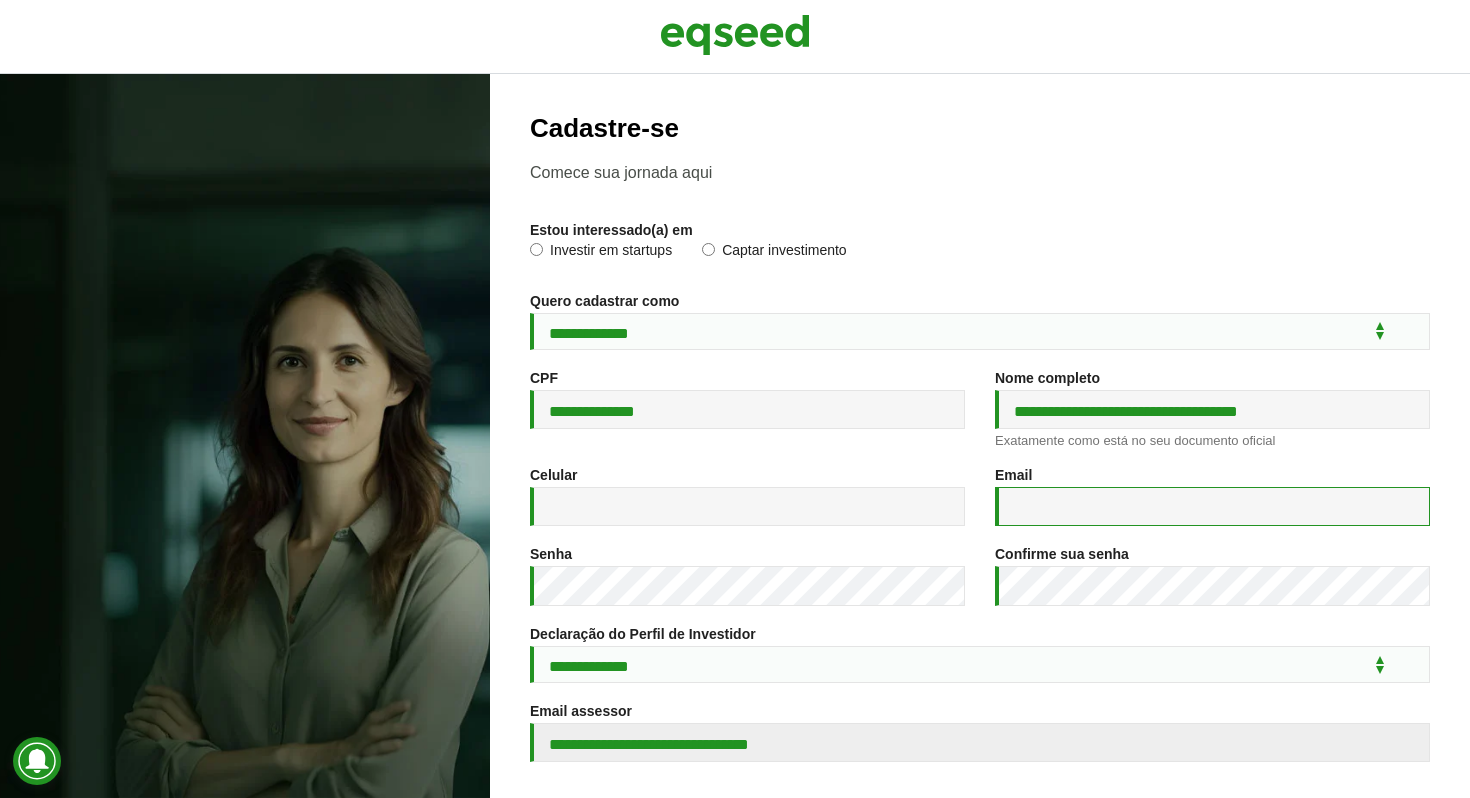 click on "Email  *" at bounding box center [1212, 506] 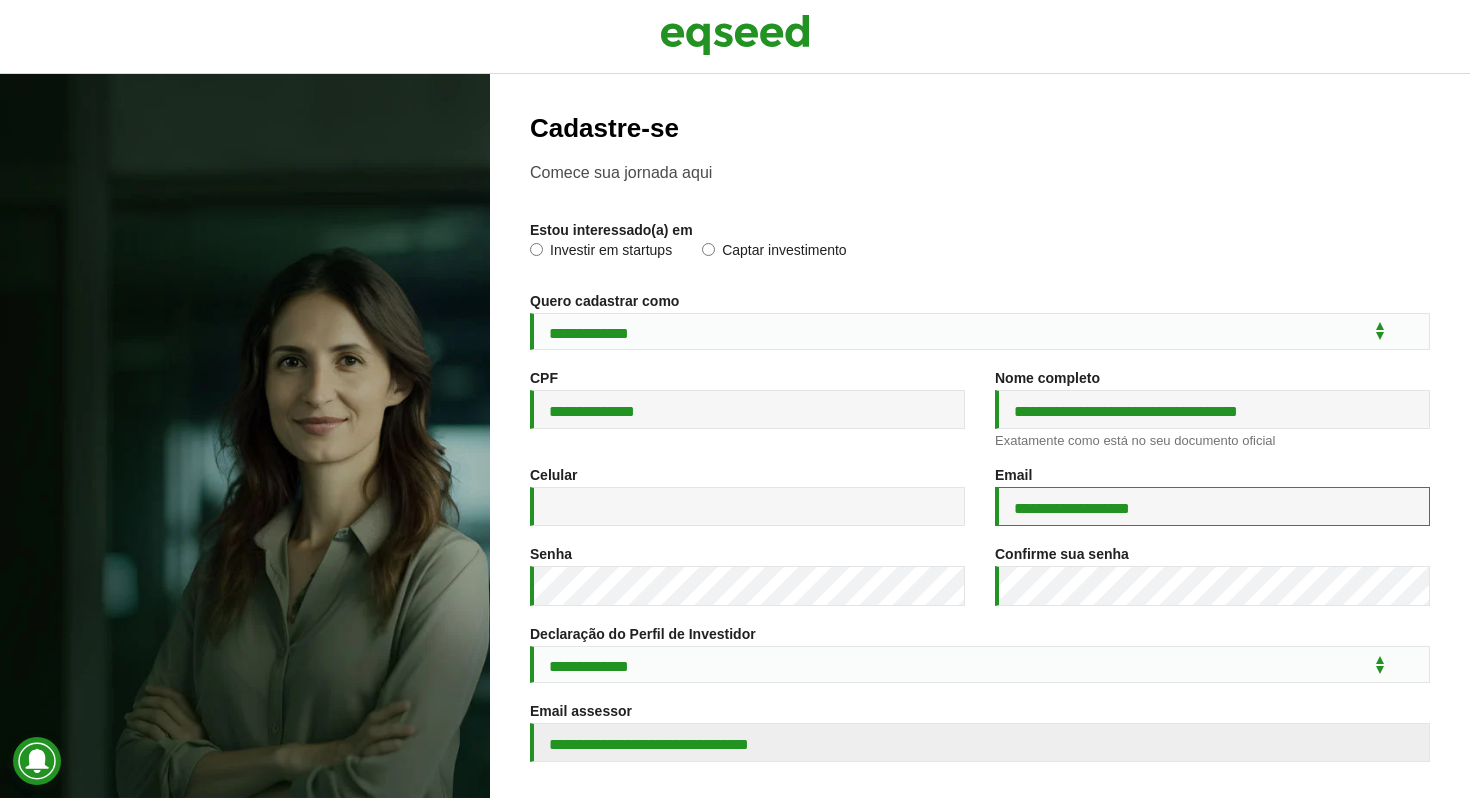 type on "**********" 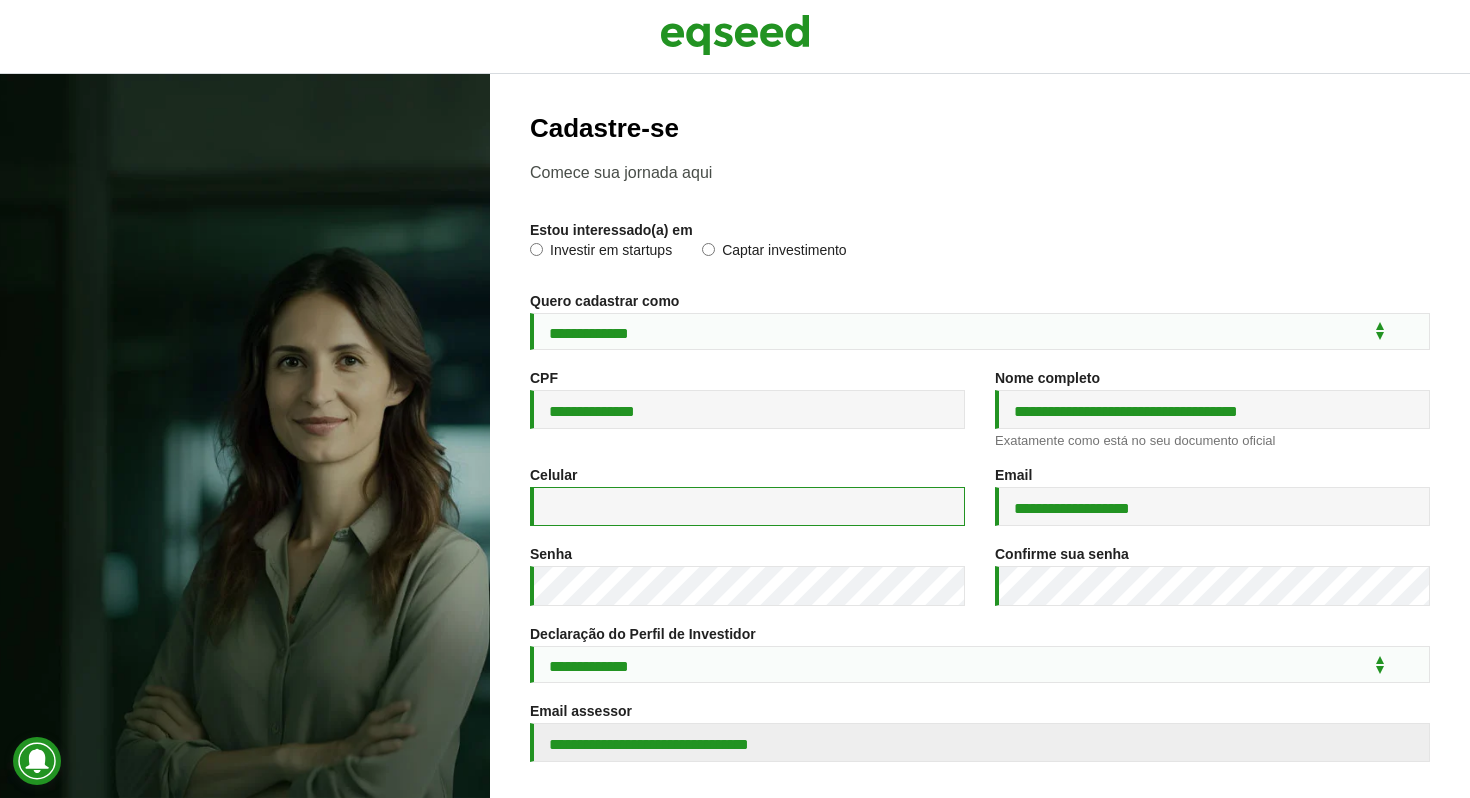 click on "Celular  *" at bounding box center (747, 506) 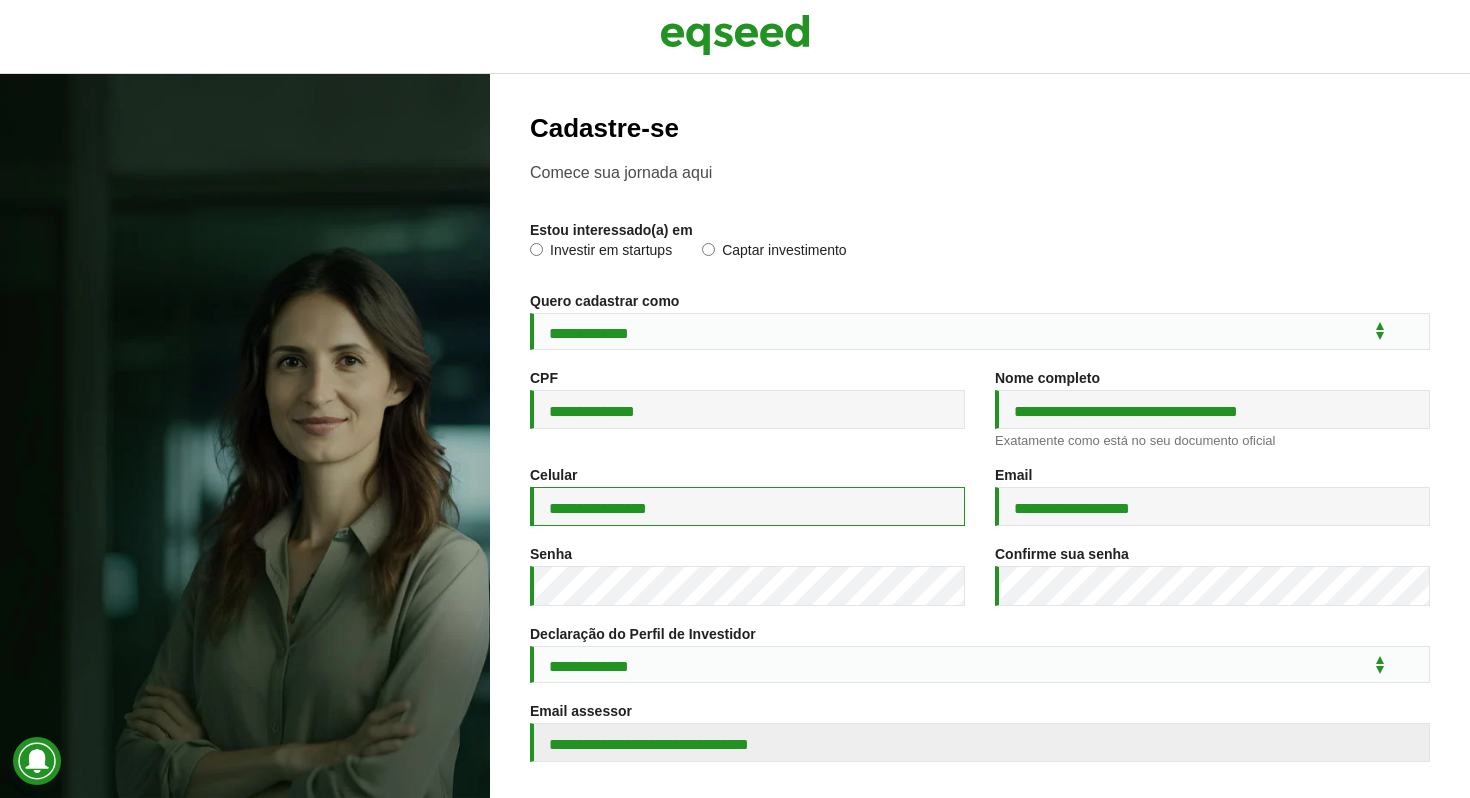 type on "**********" 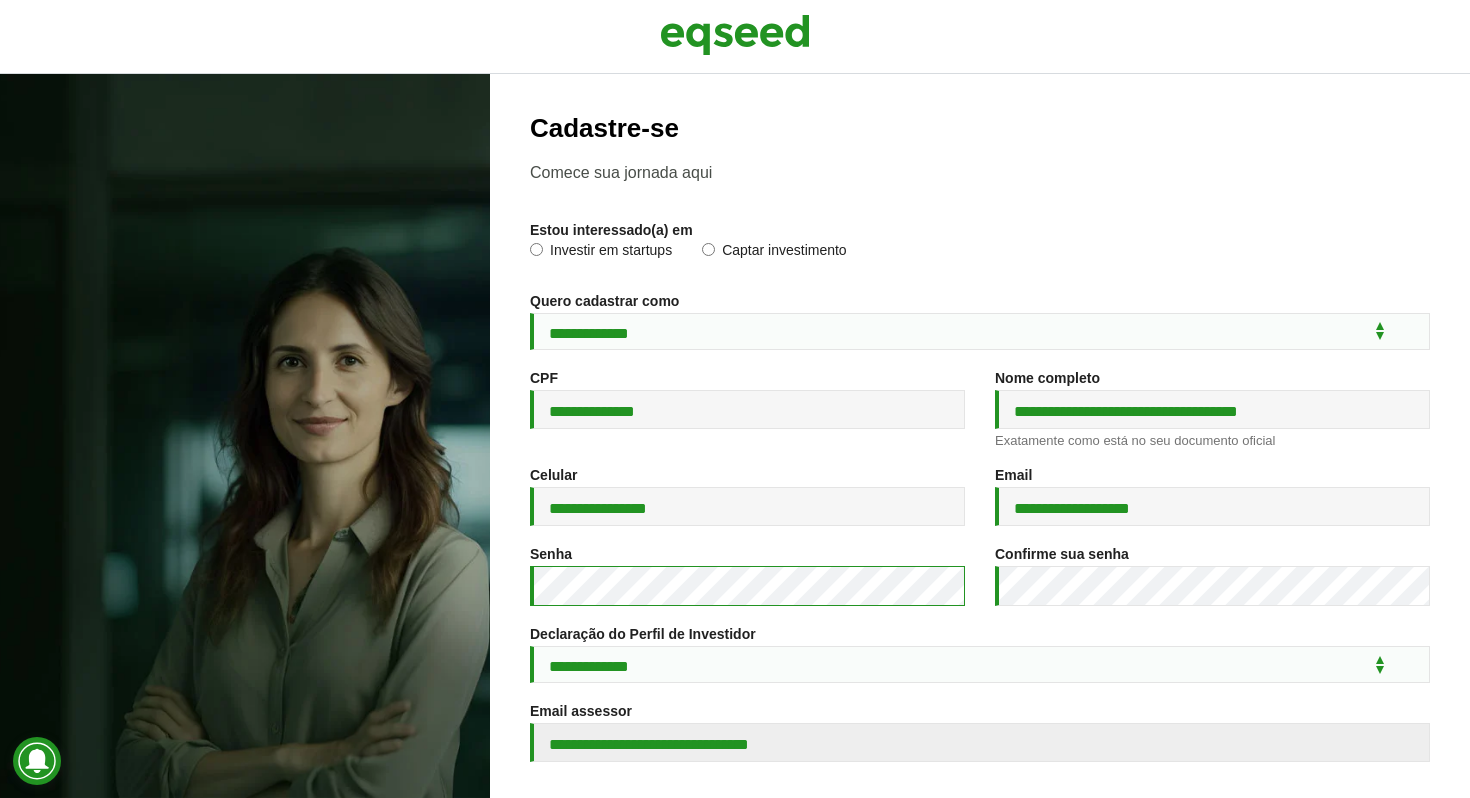 click on "**********" at bounding box center [735, 436] 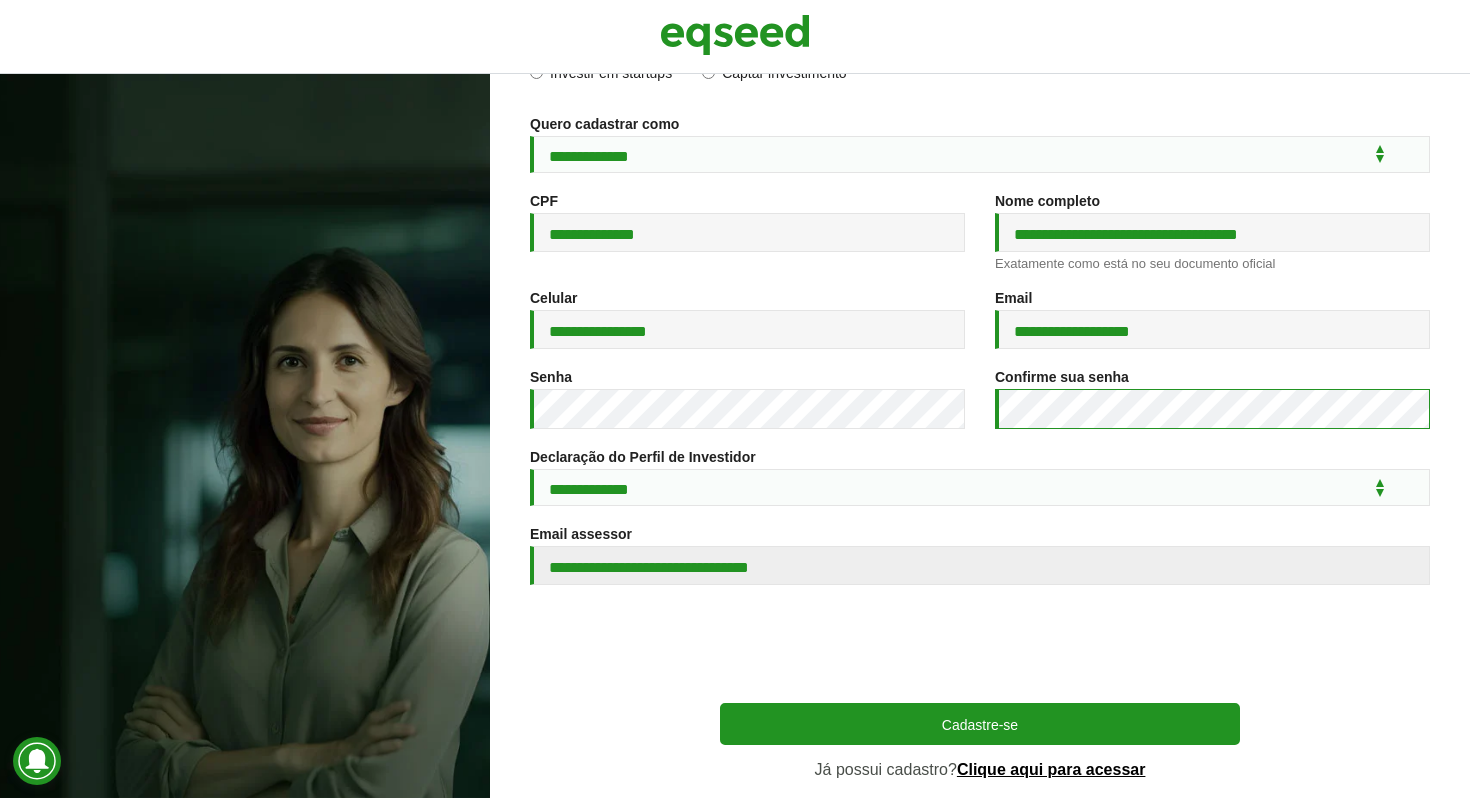 scroll, scrollTop: 185, scrollLeft: 0, axis: vertical 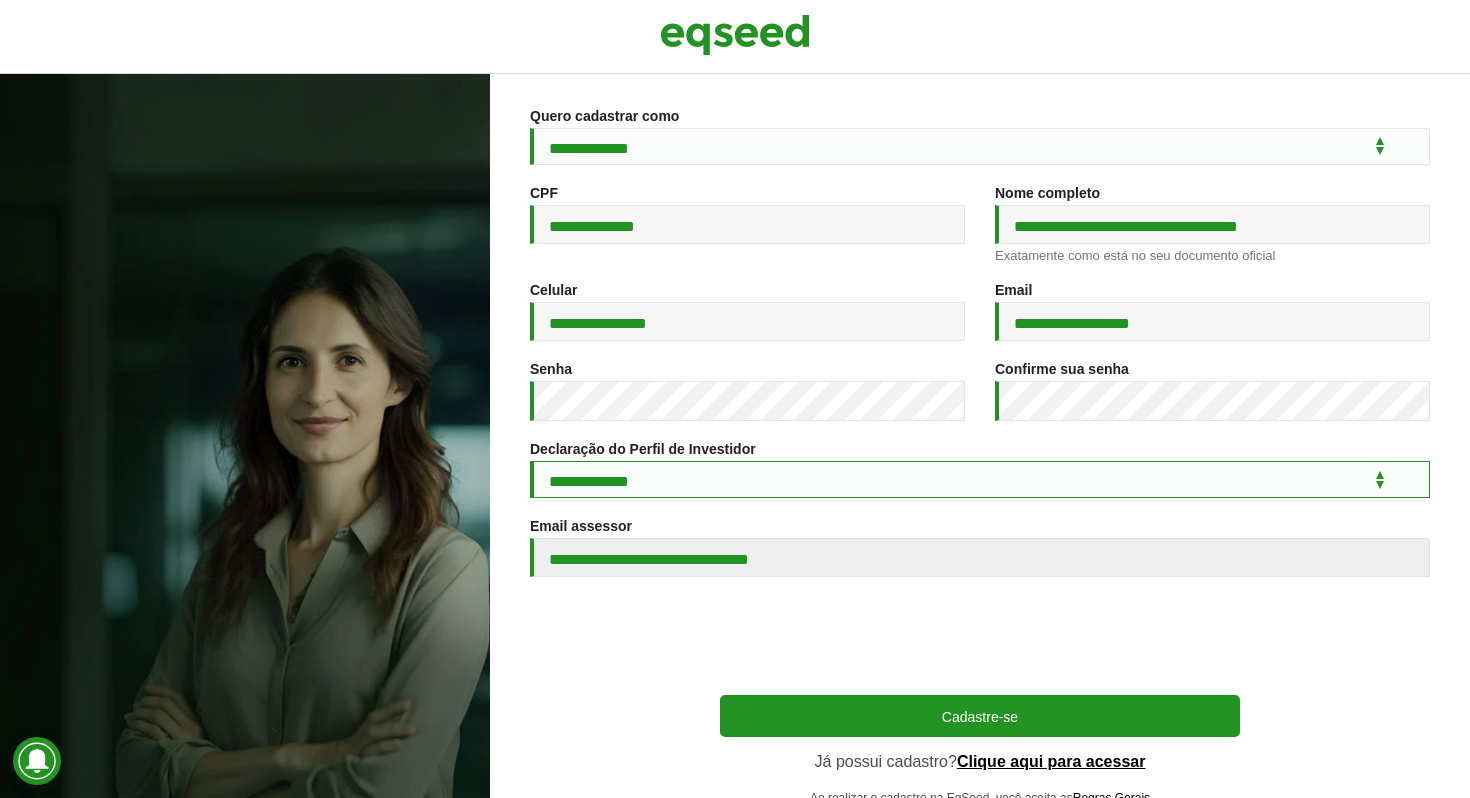 click on "**********" at bounding box center [980, 479] 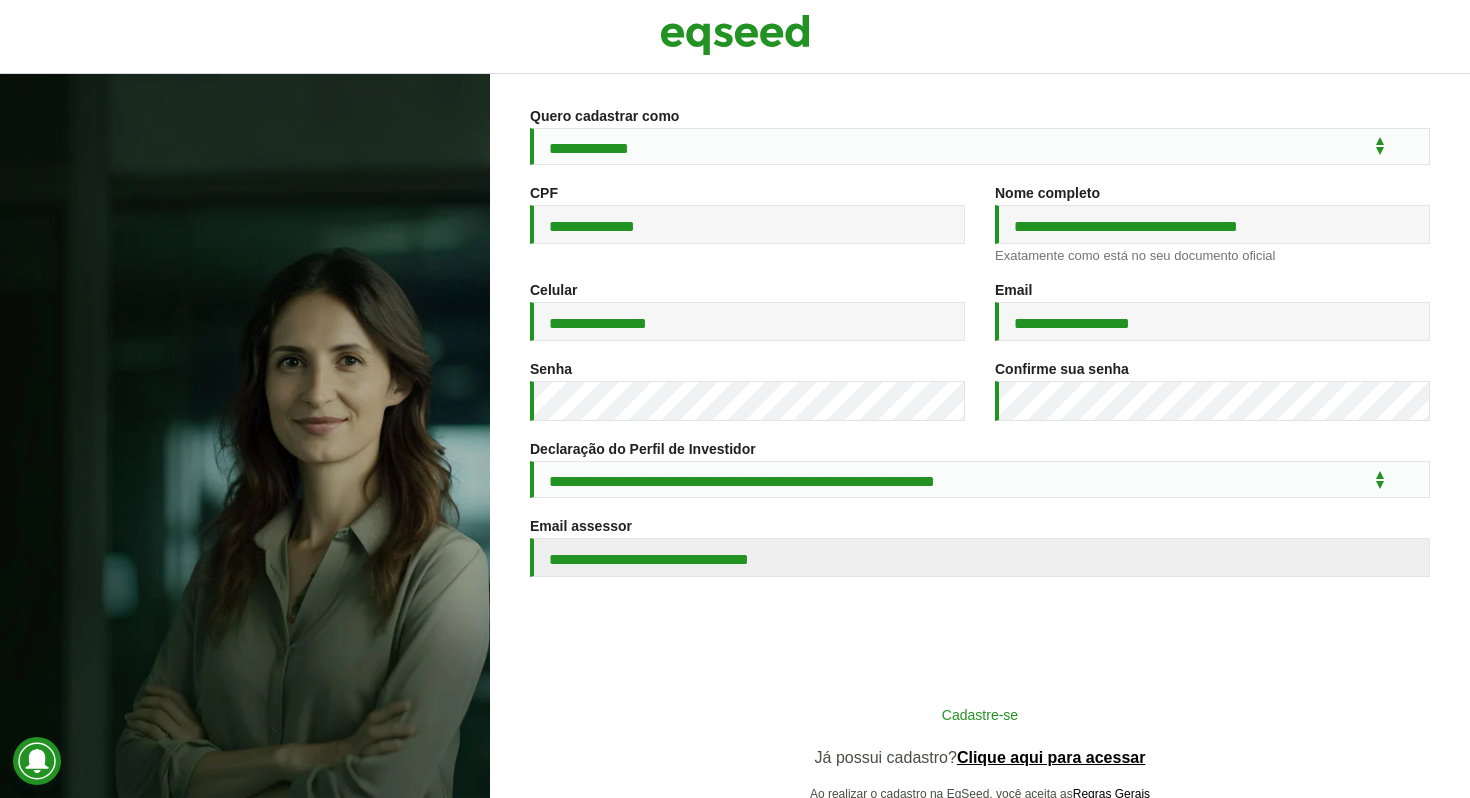 click on "Cadastre-se" at bounding box center (980, 714) 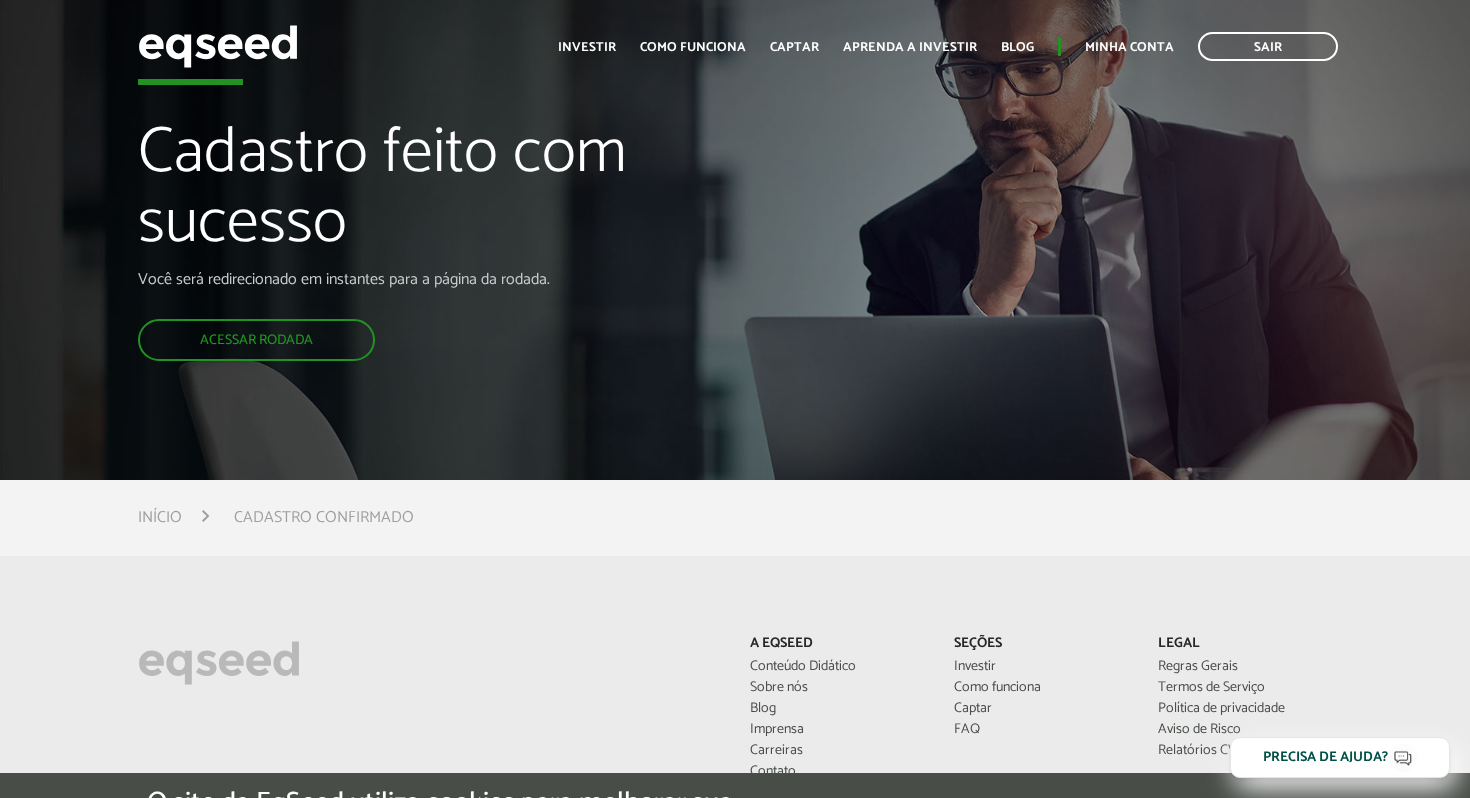 scroll, scrollTop: 0, scrollLeft: 0, axis: both 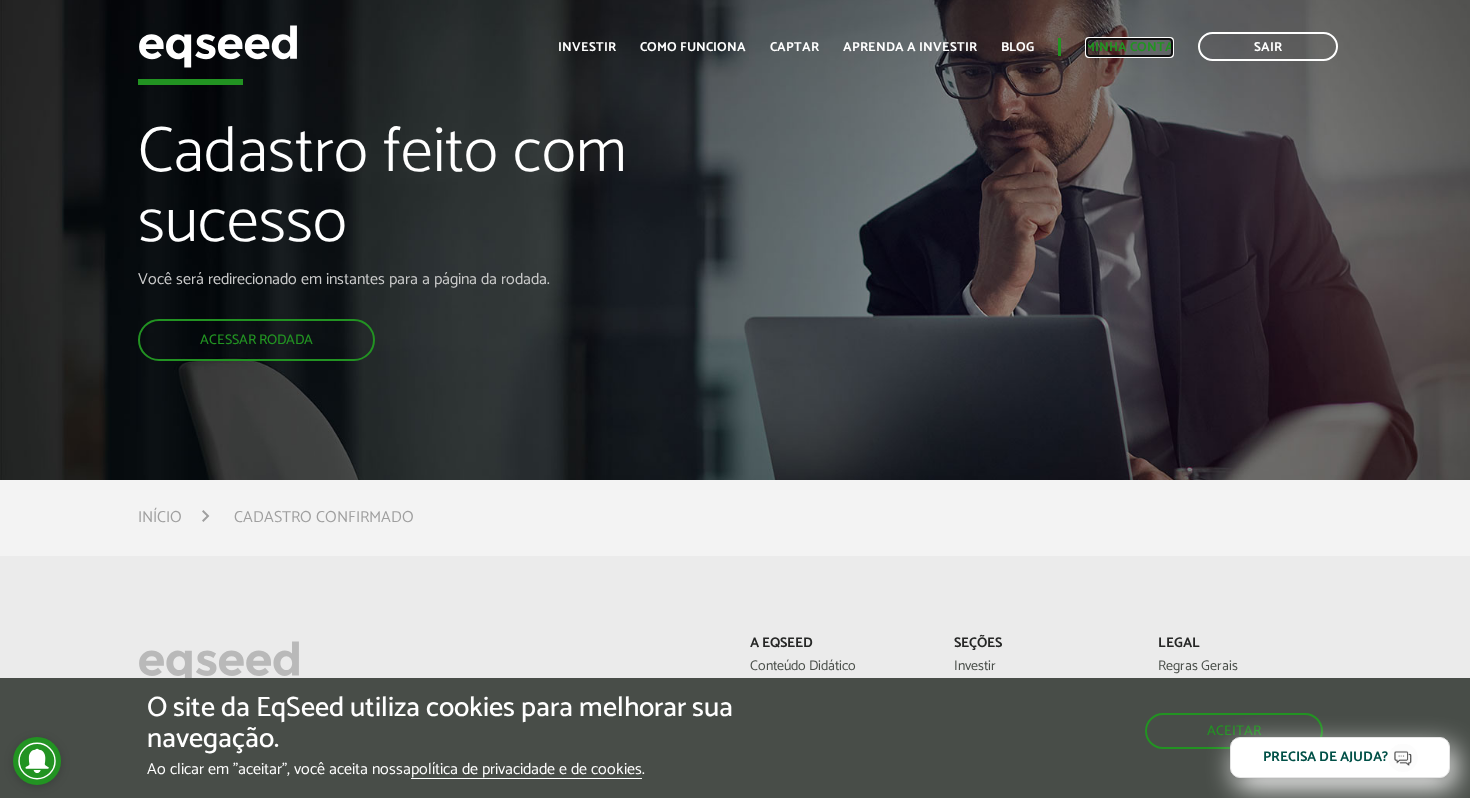 click on "Minha conta" at bounding box center [1129, 47] 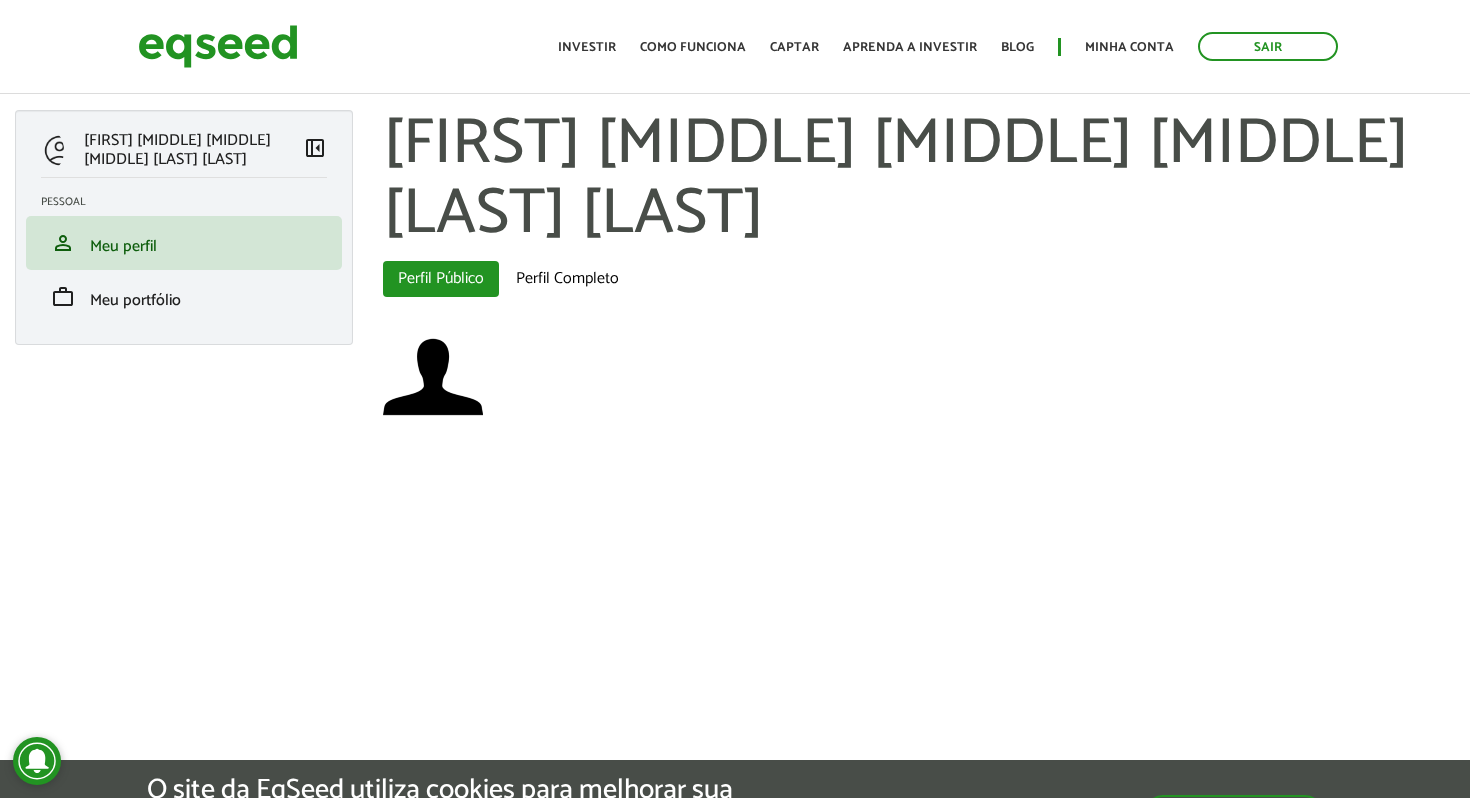 scroll, scrollTop: 0, scrollLeft: 0, axis: both 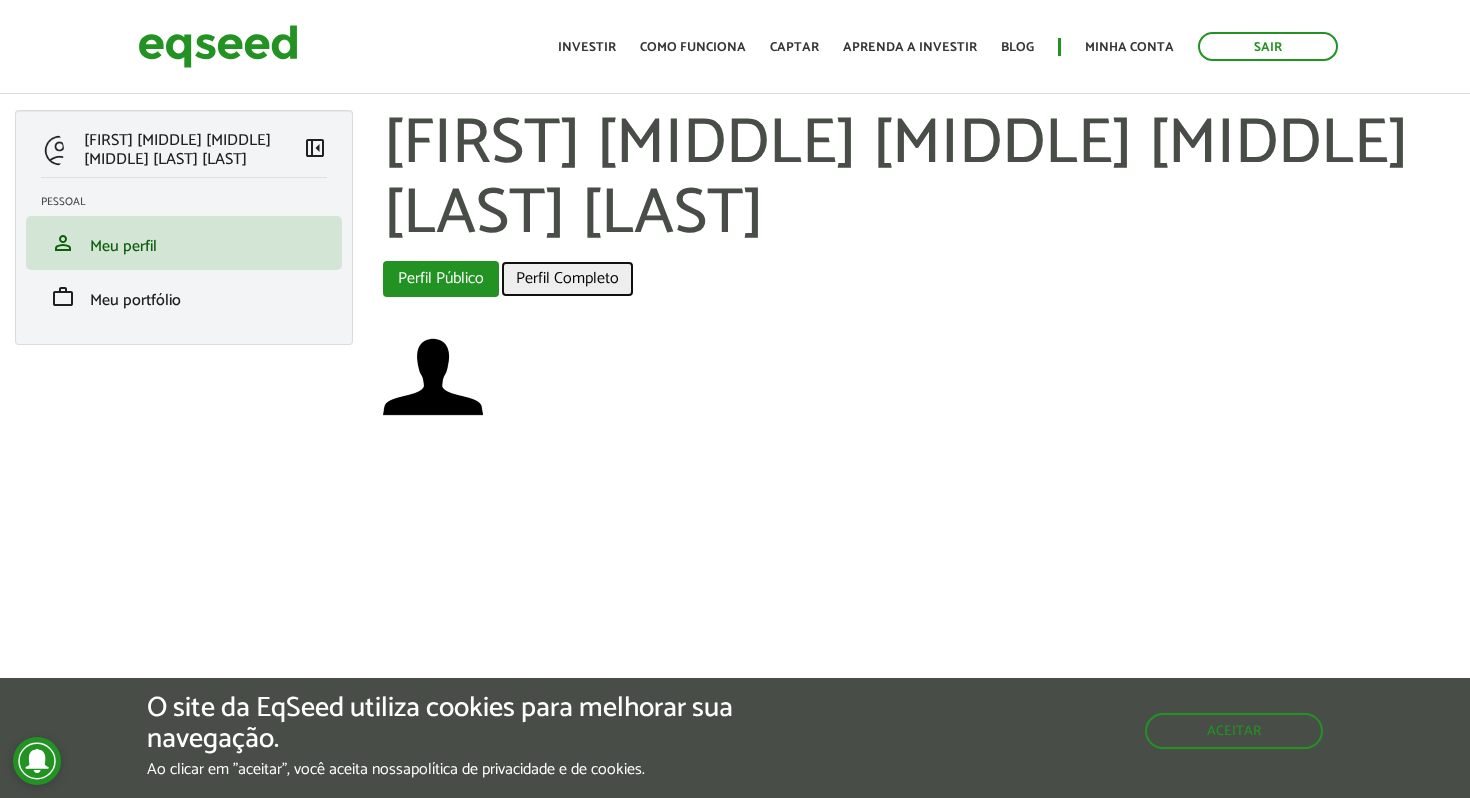 click on "Perfil Completo" at bounding box center (567, 279) 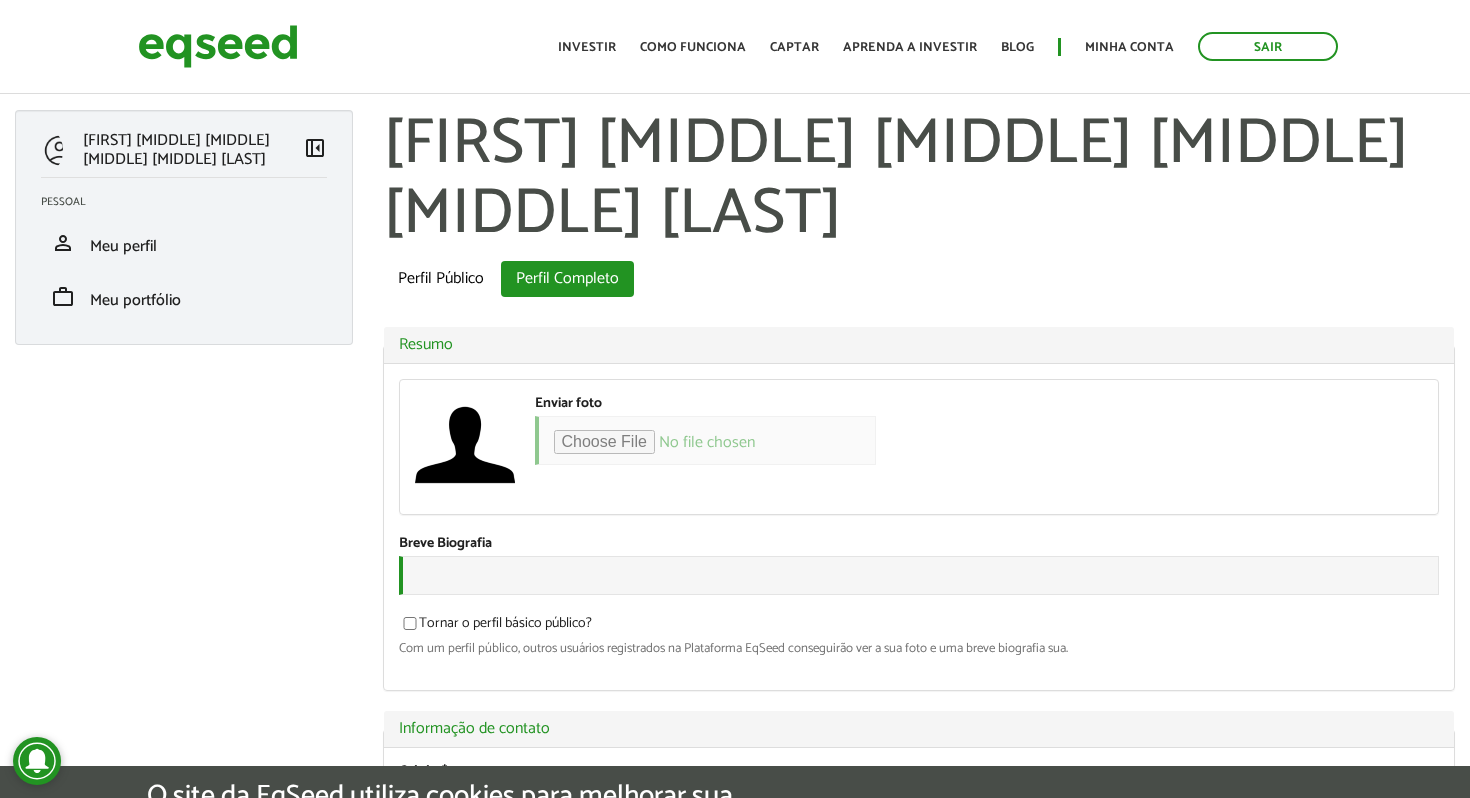 scroll, scrollTop: 0, scrollLeft: 0, axis: both 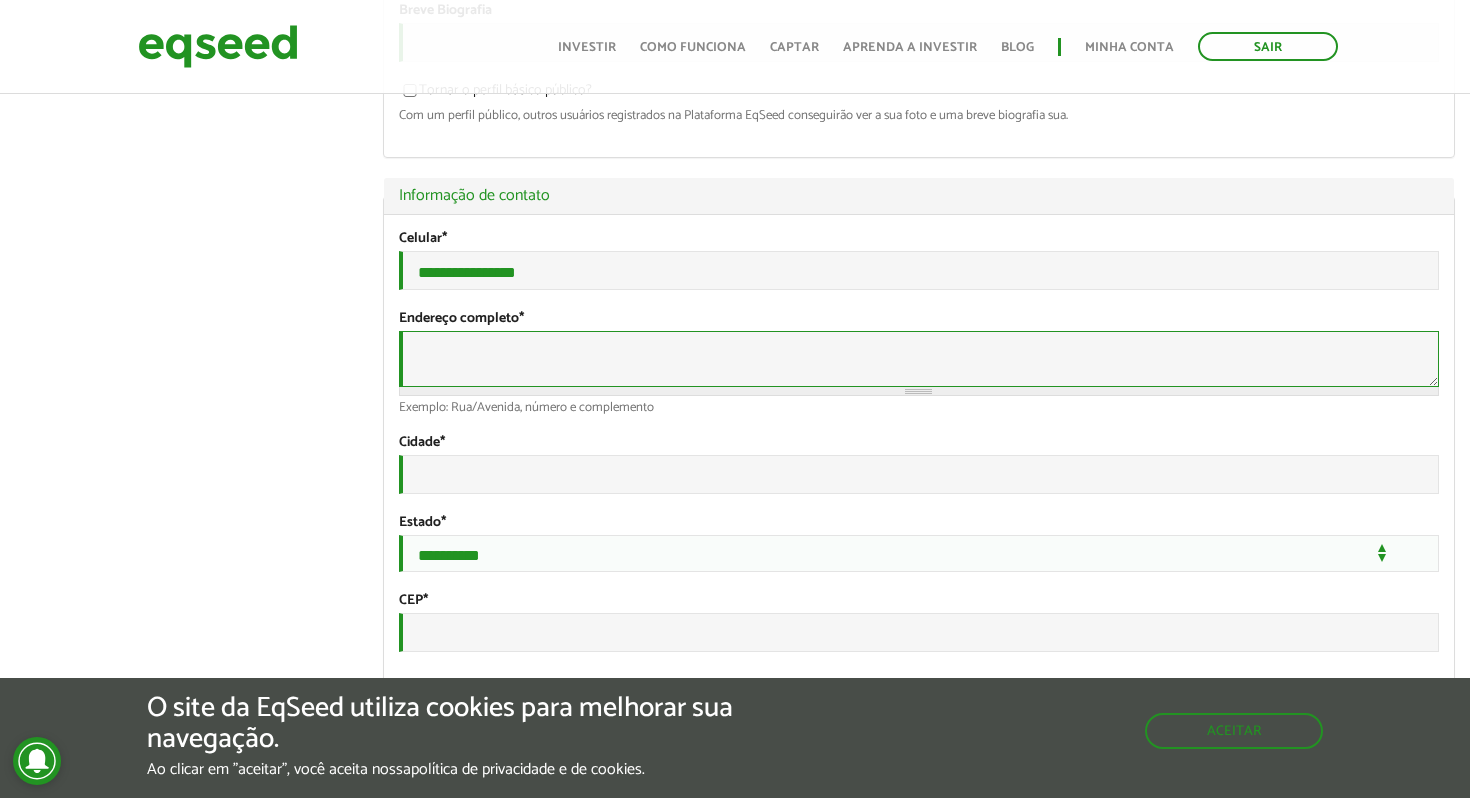 click on "Endereço completo  *" at bounding box center [919, 359] 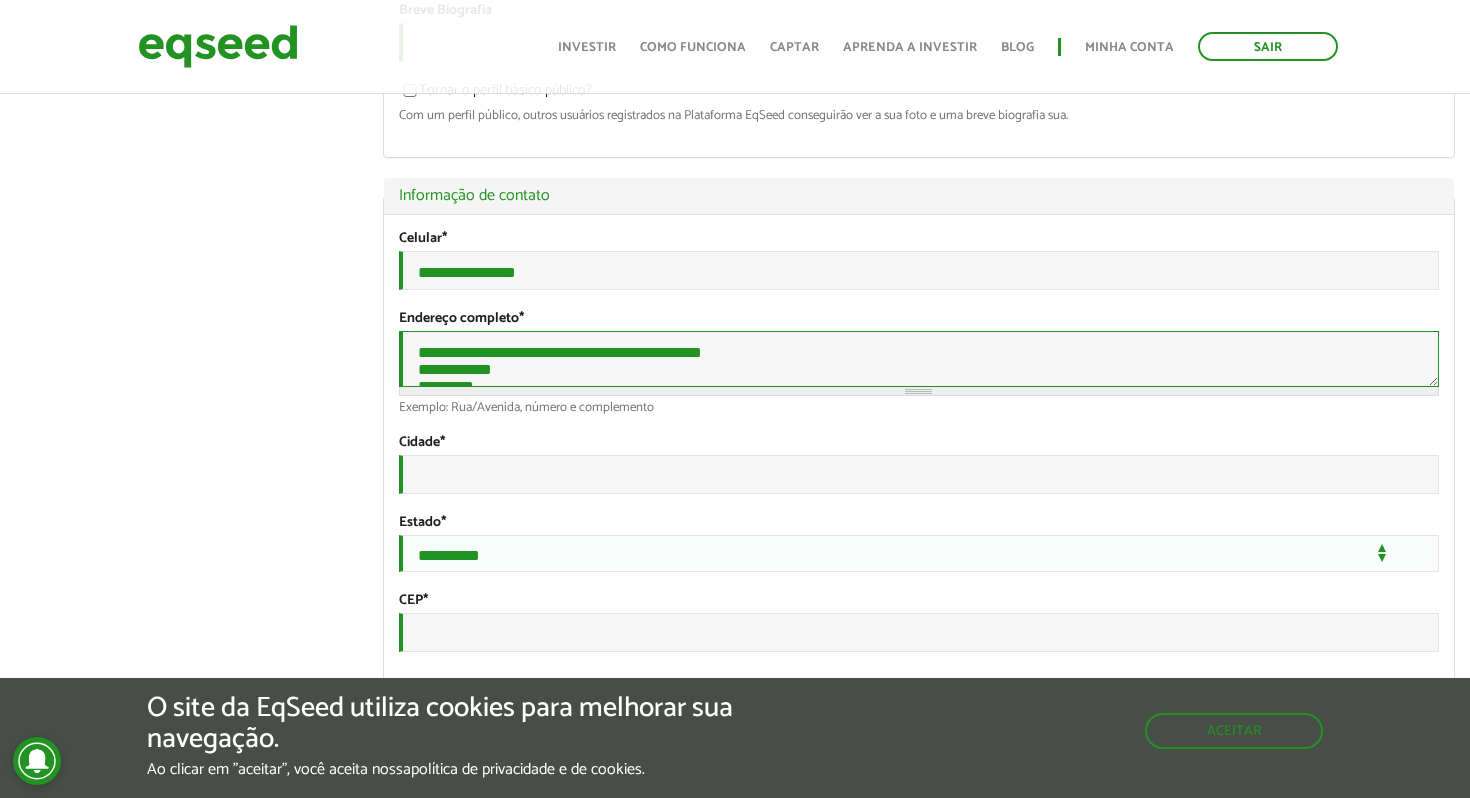scroll, scrollTop: 18, scrollLeft: 0, axis: vertical 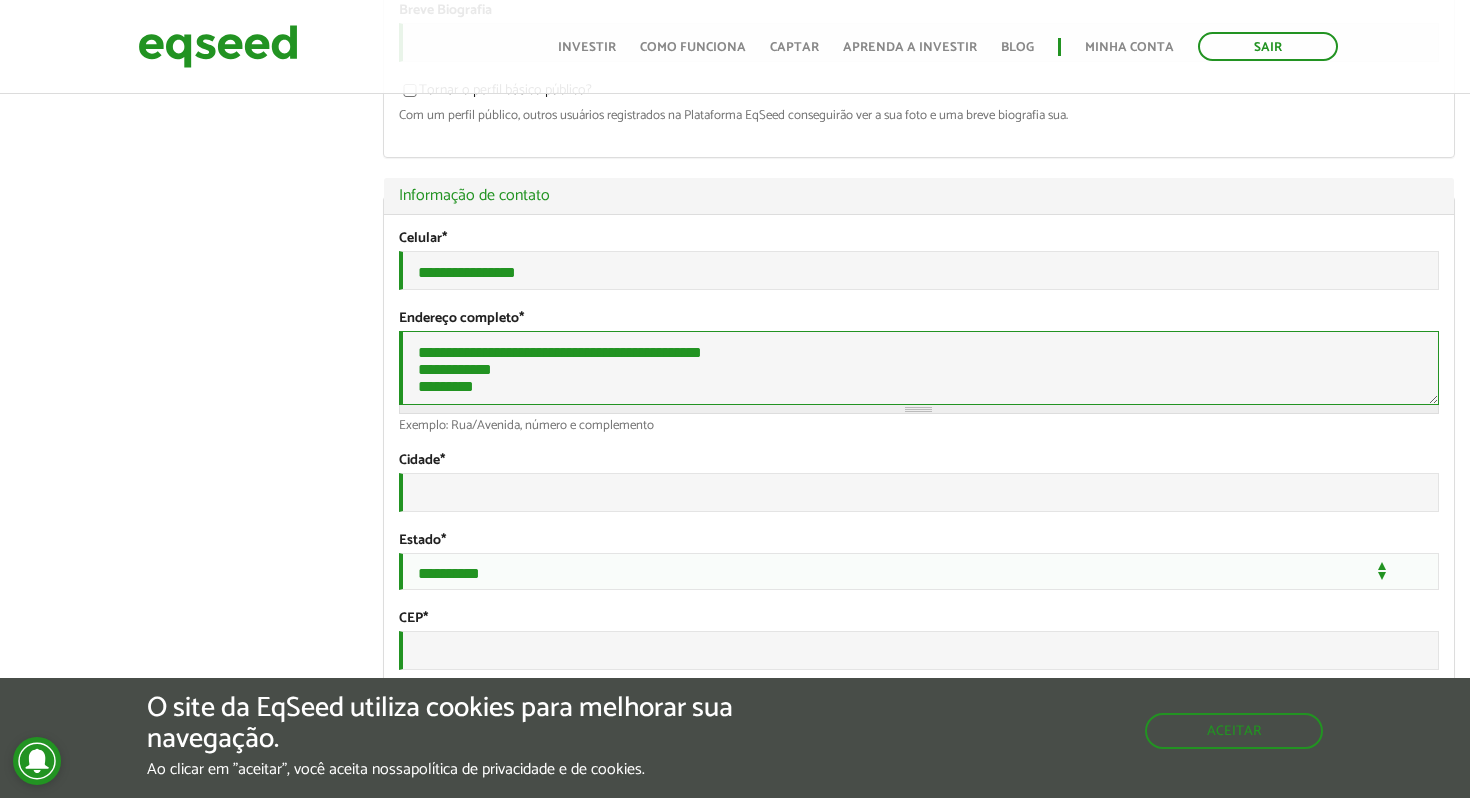 click on "**********" at bounding box center [919, 368] 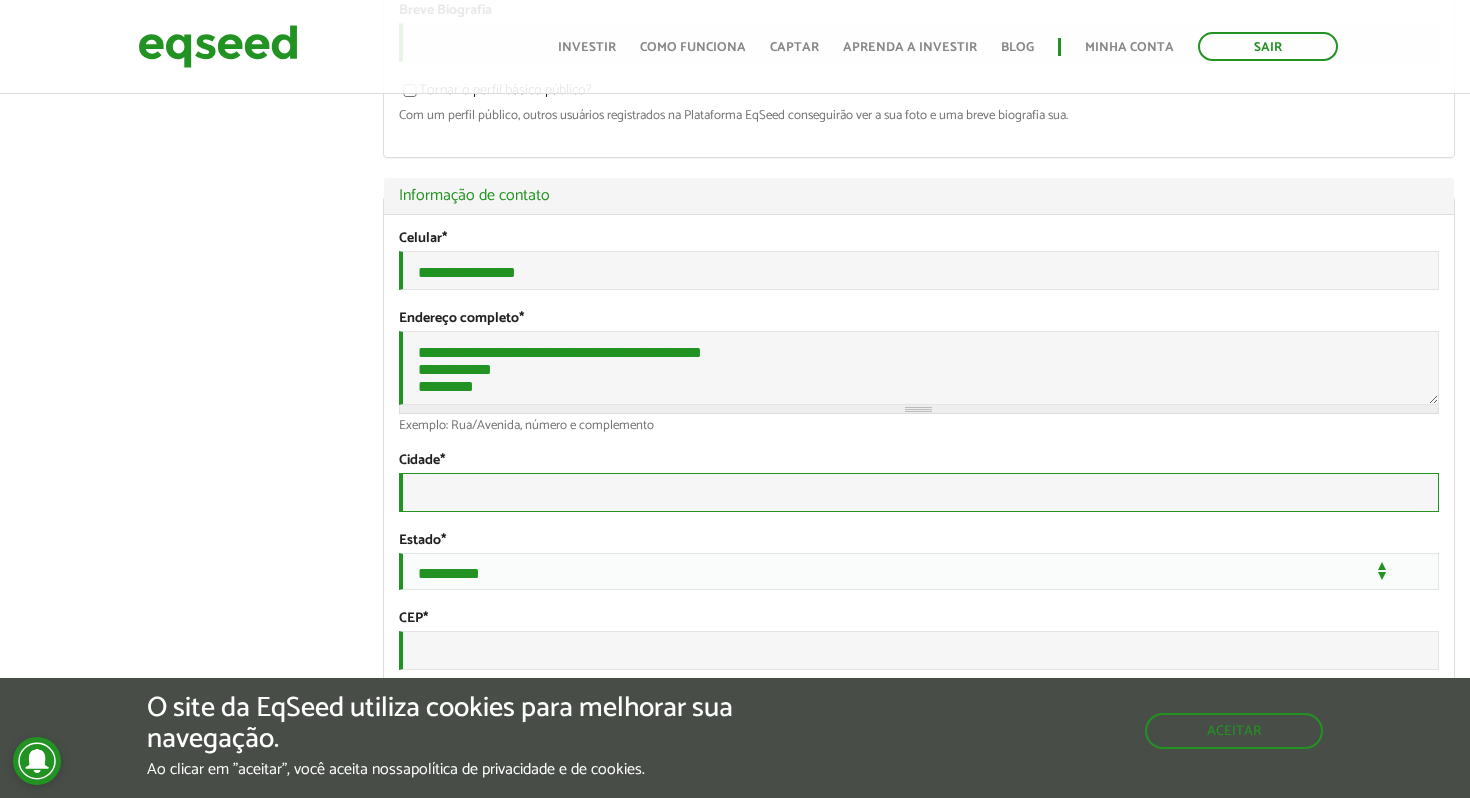 click on "Cidade  *" at bounding box center (919, 492) 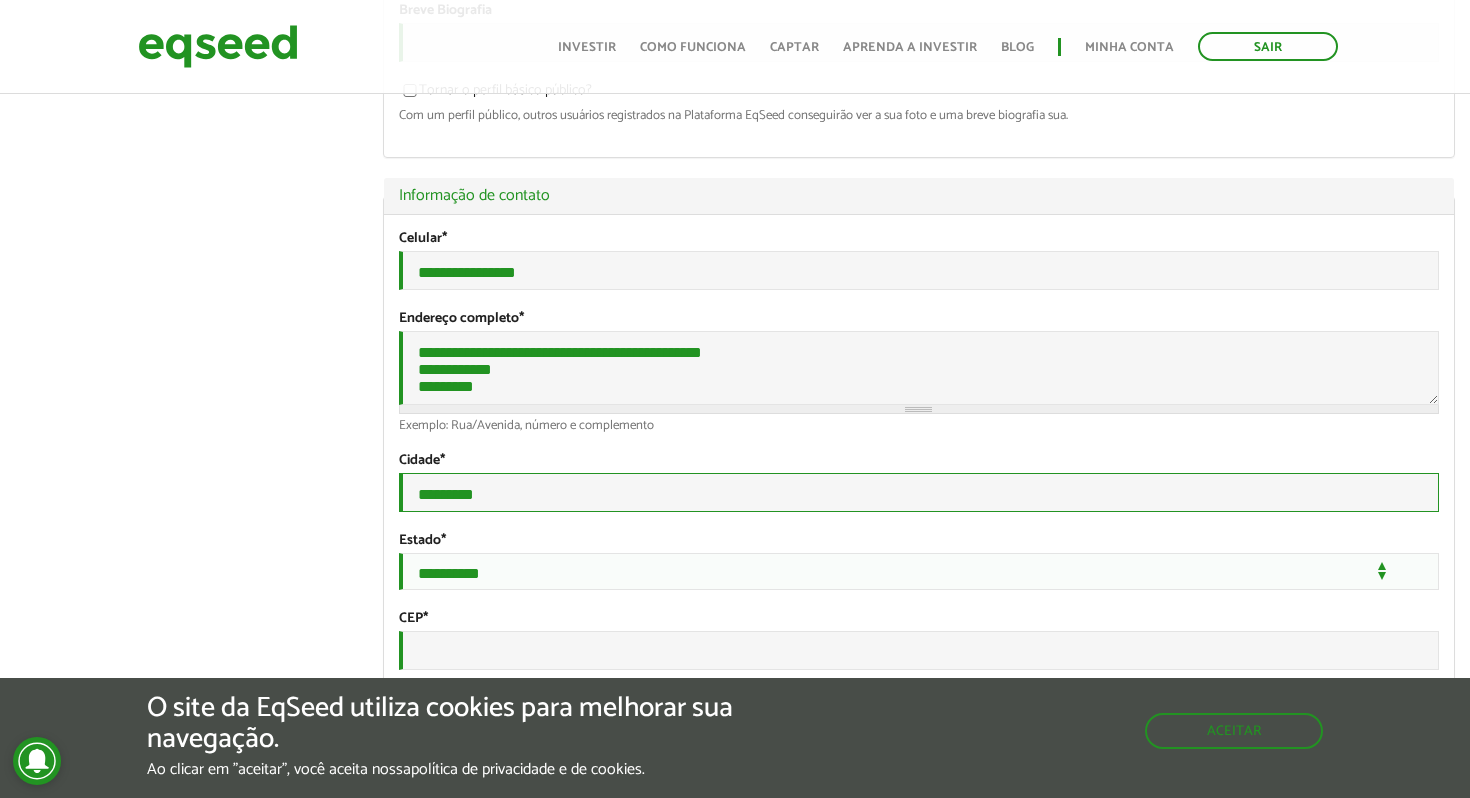 type on "*********" 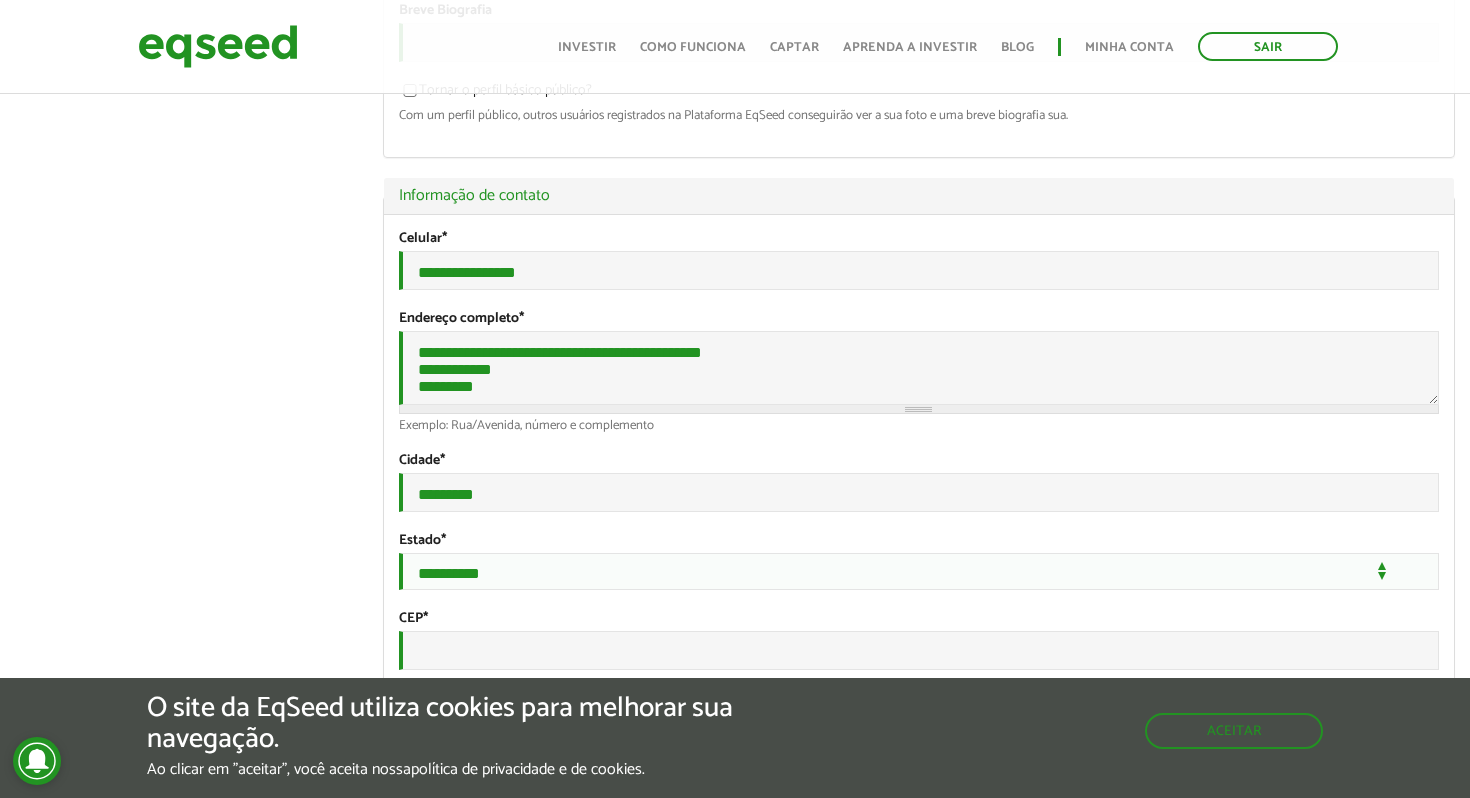 click on "CAIO FLAVIO BEZERRA MONTENEGRO CABRAL
left_panel_close
Pessoal
person Meu perfil
finance_mode Minha simulação
work Meu portfólio
CAIO FLAVIO BEZERRA MONTENEGRO CABRAL
Abas primárias Perfil Público
Perfil Completo (aba ativa)
Ocultar Resumo
Foto
Enviar foto
Seu rosto virtual ou imagem. Imagens maiores que 1024x1024 pixels serão reduzidas.
Breve Biografia
Tornar o perfil básico público?
Ocultar Informação de contato" at bounding box center [735, 1526] 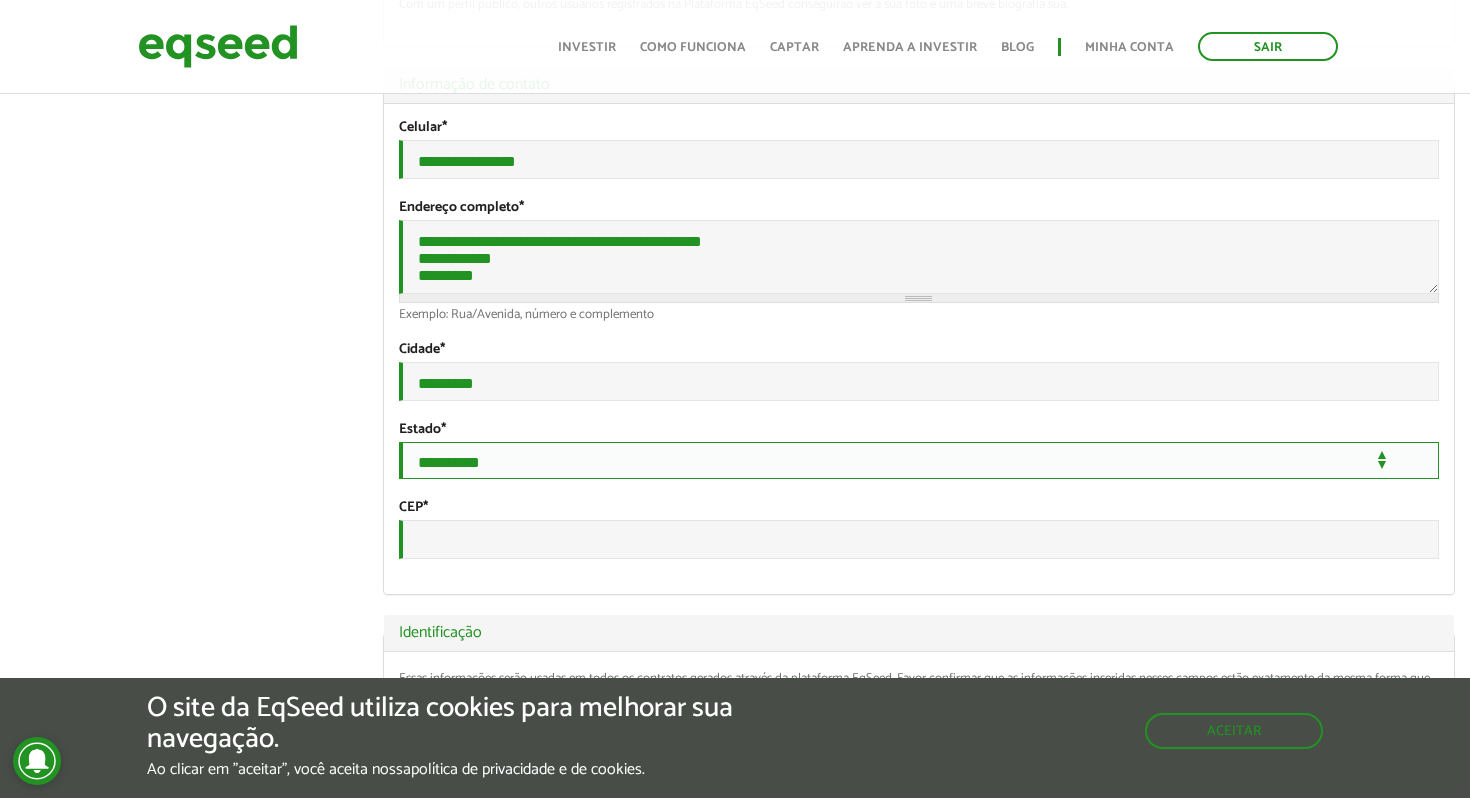 click on "**********" at bounding box center (919, 460) 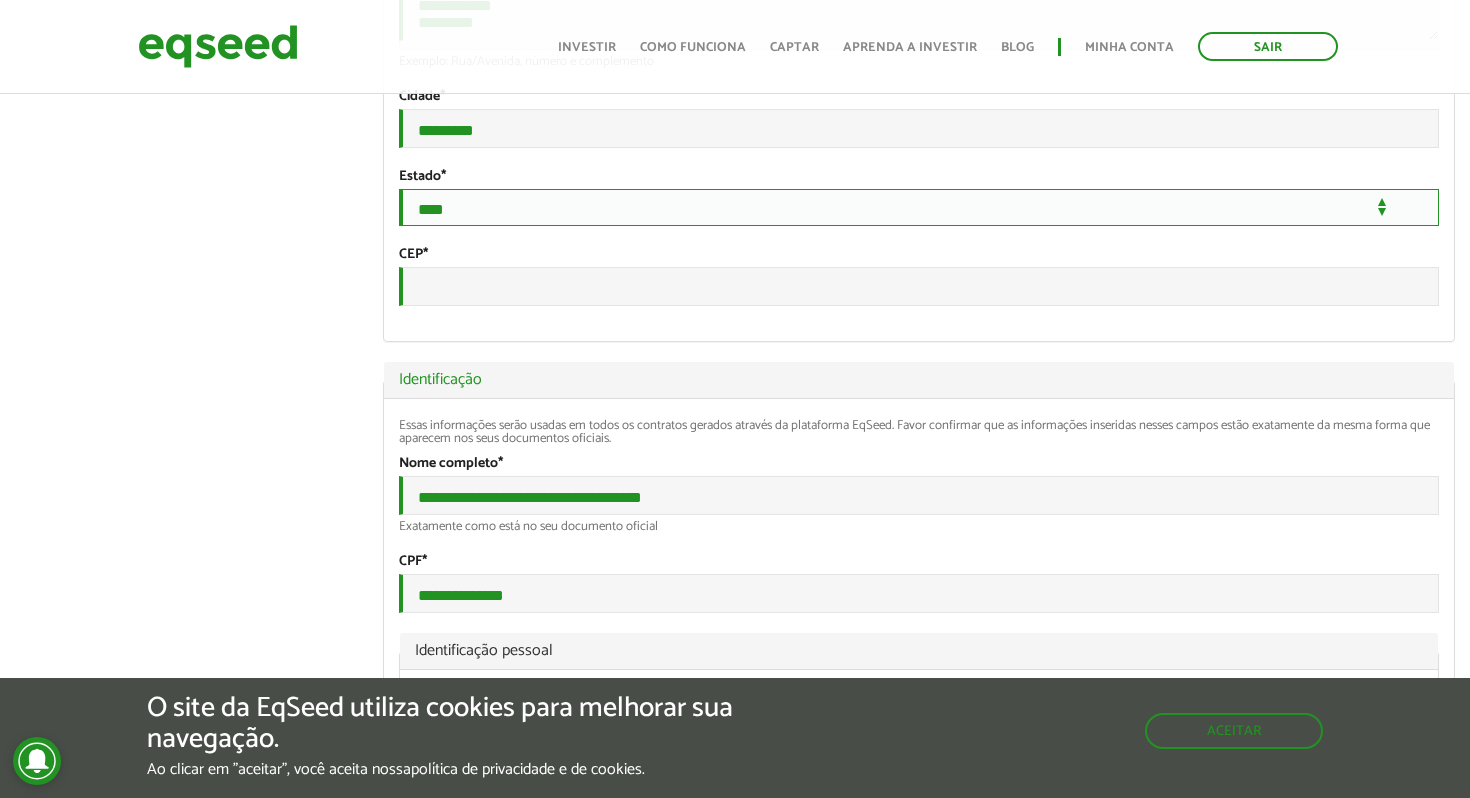 scroll, scrollTop: 898, scrollLeft: 0, axis: vertical 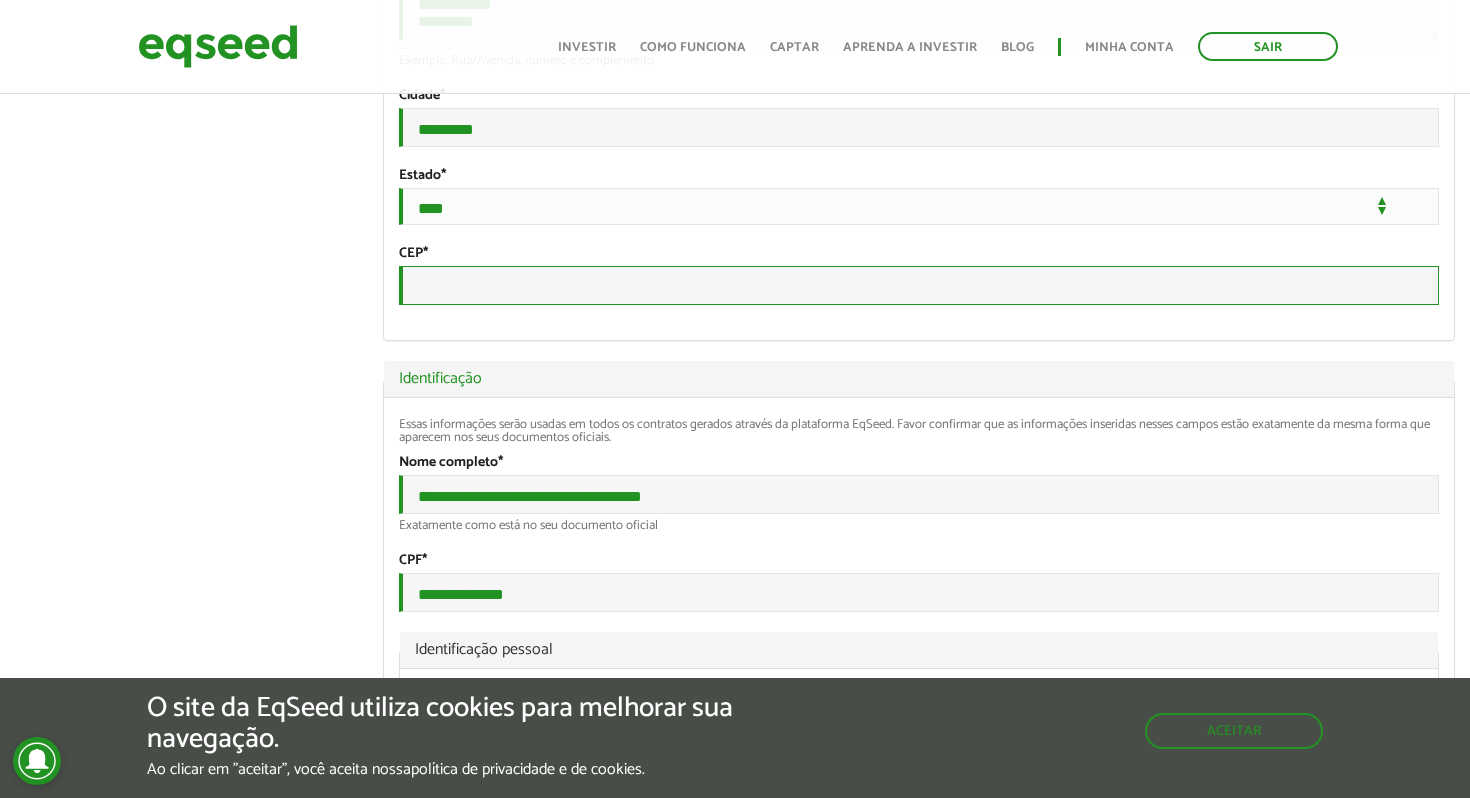 click on "CEP  *" at bounding box center (919, 285) 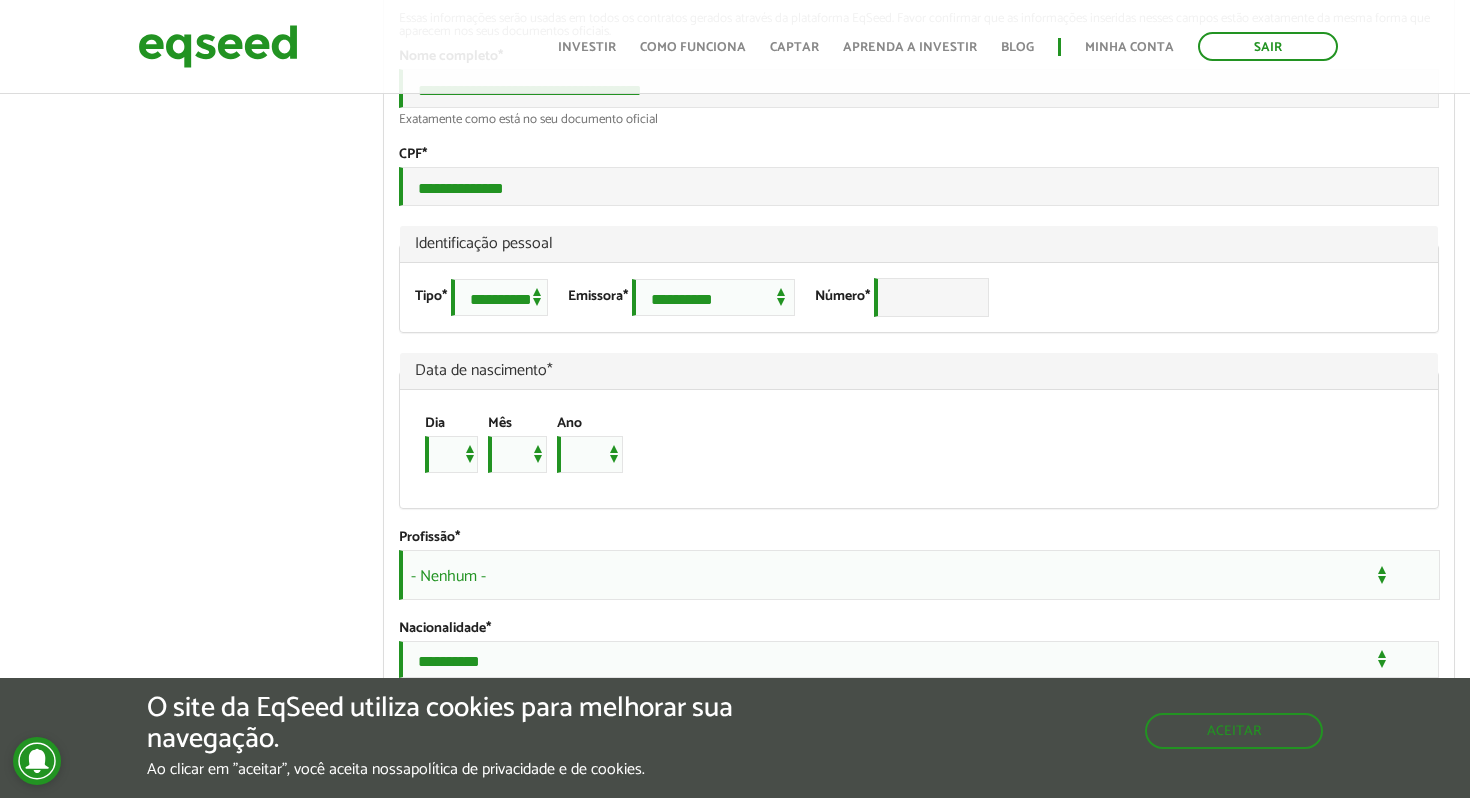 scroll, scrollTop: 1309, scrollLeft: 0, axis: vertical 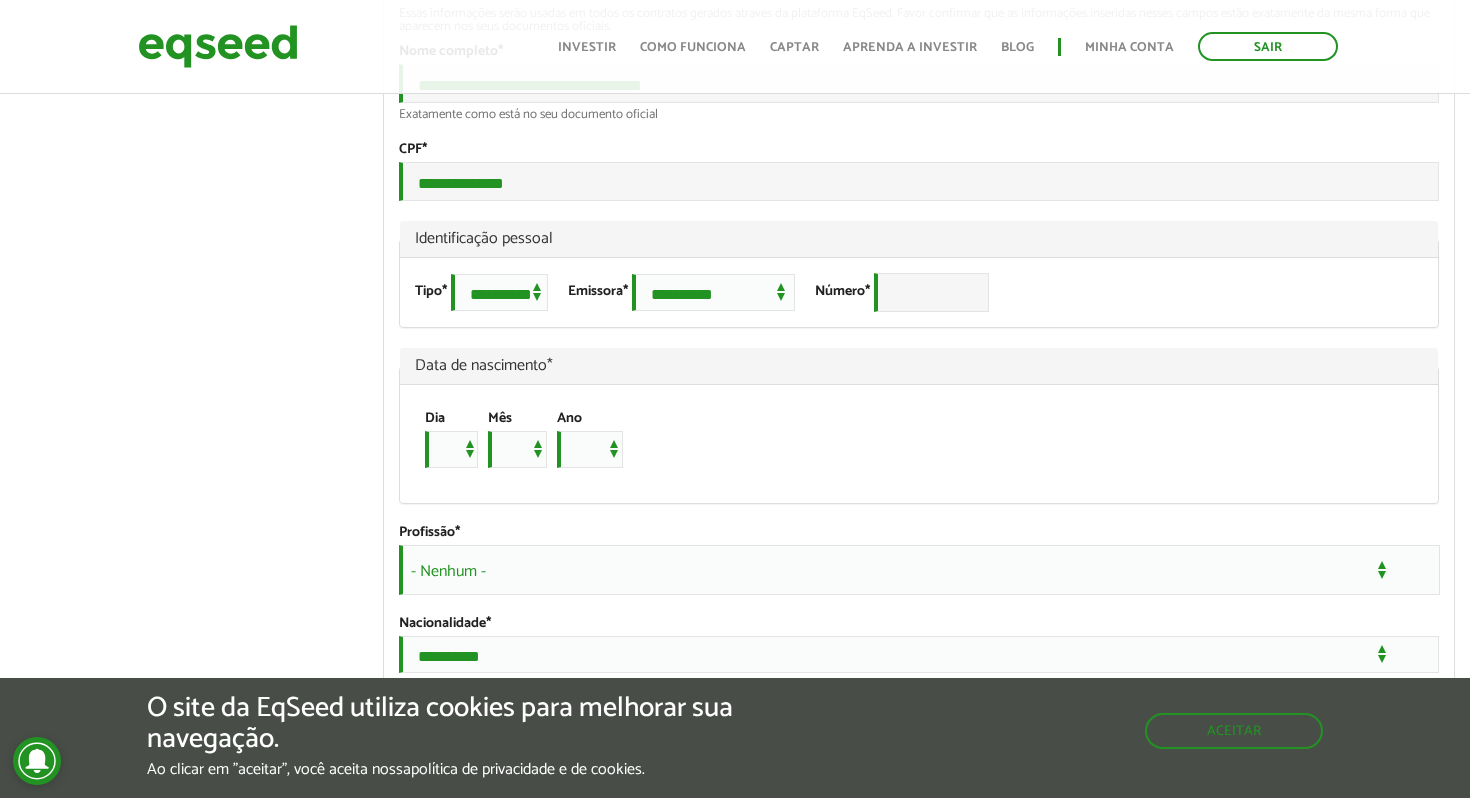 type on "*********" 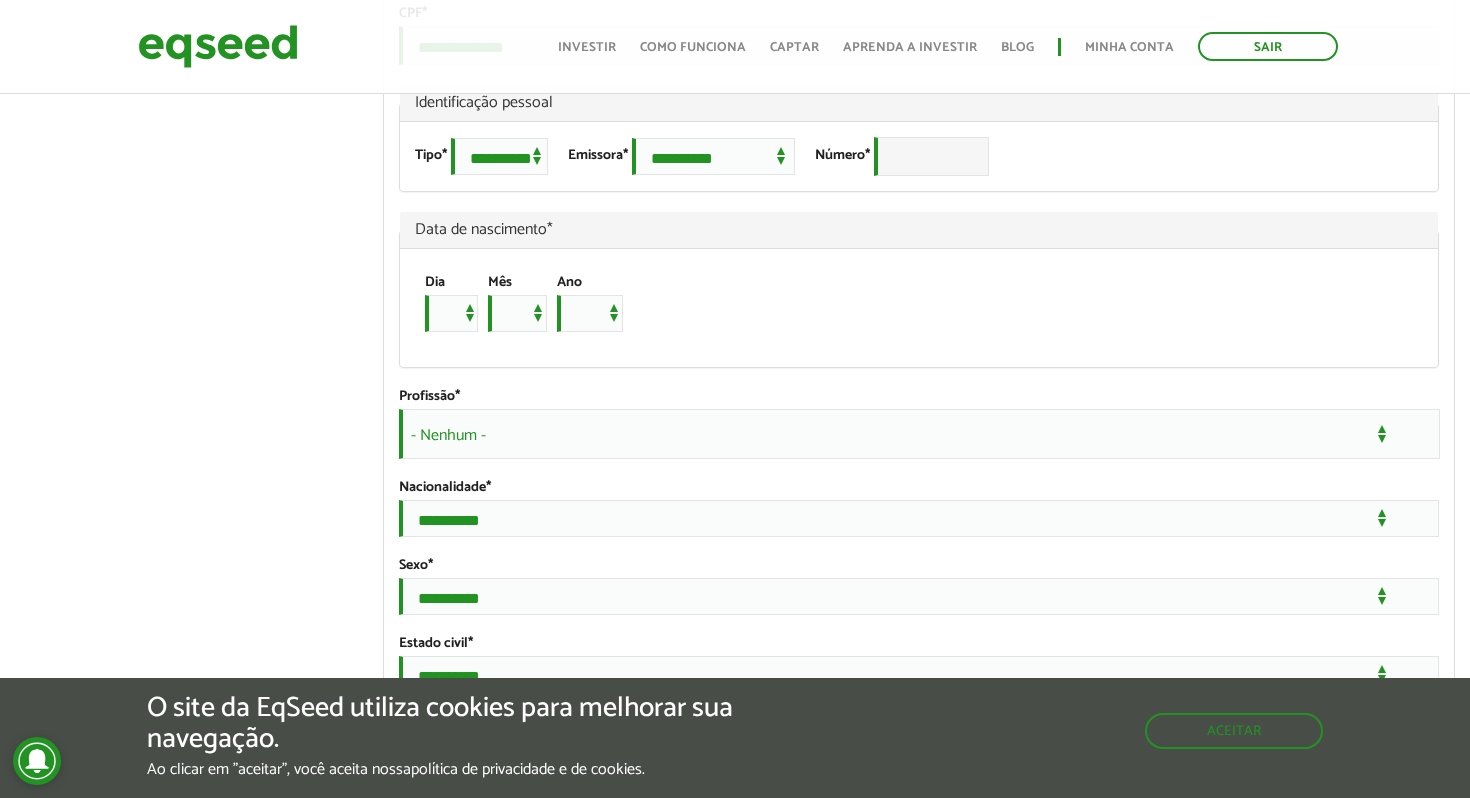 scroll, scrollTop: 1447, scrollLeft: 0, axis: vertical 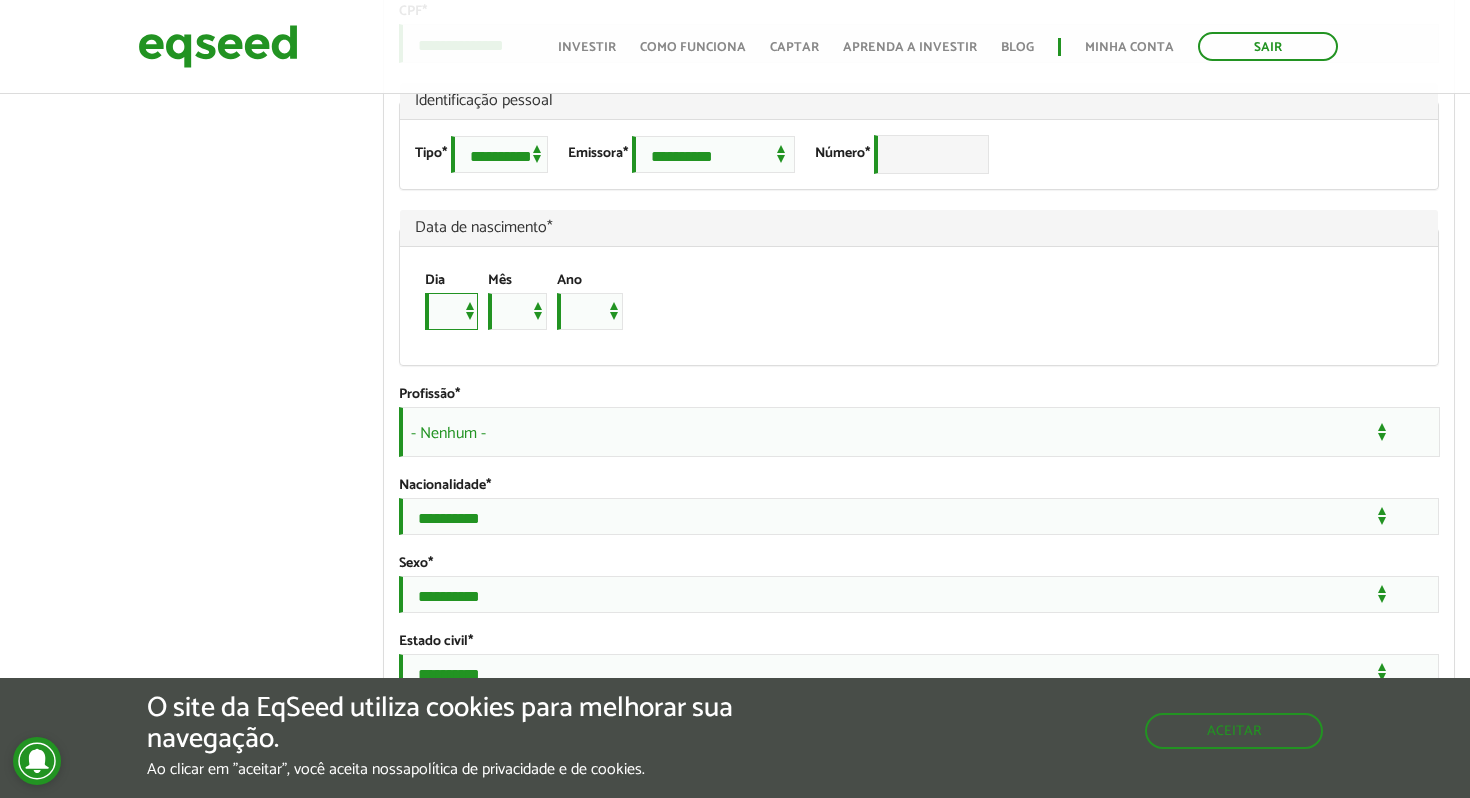 click on "* * * * * * * * * ** ** ** ** ** ** ** ** ** ** ** ** ** ** ** ** ** ** ** ** ** **" at bounding box center [451, 311] 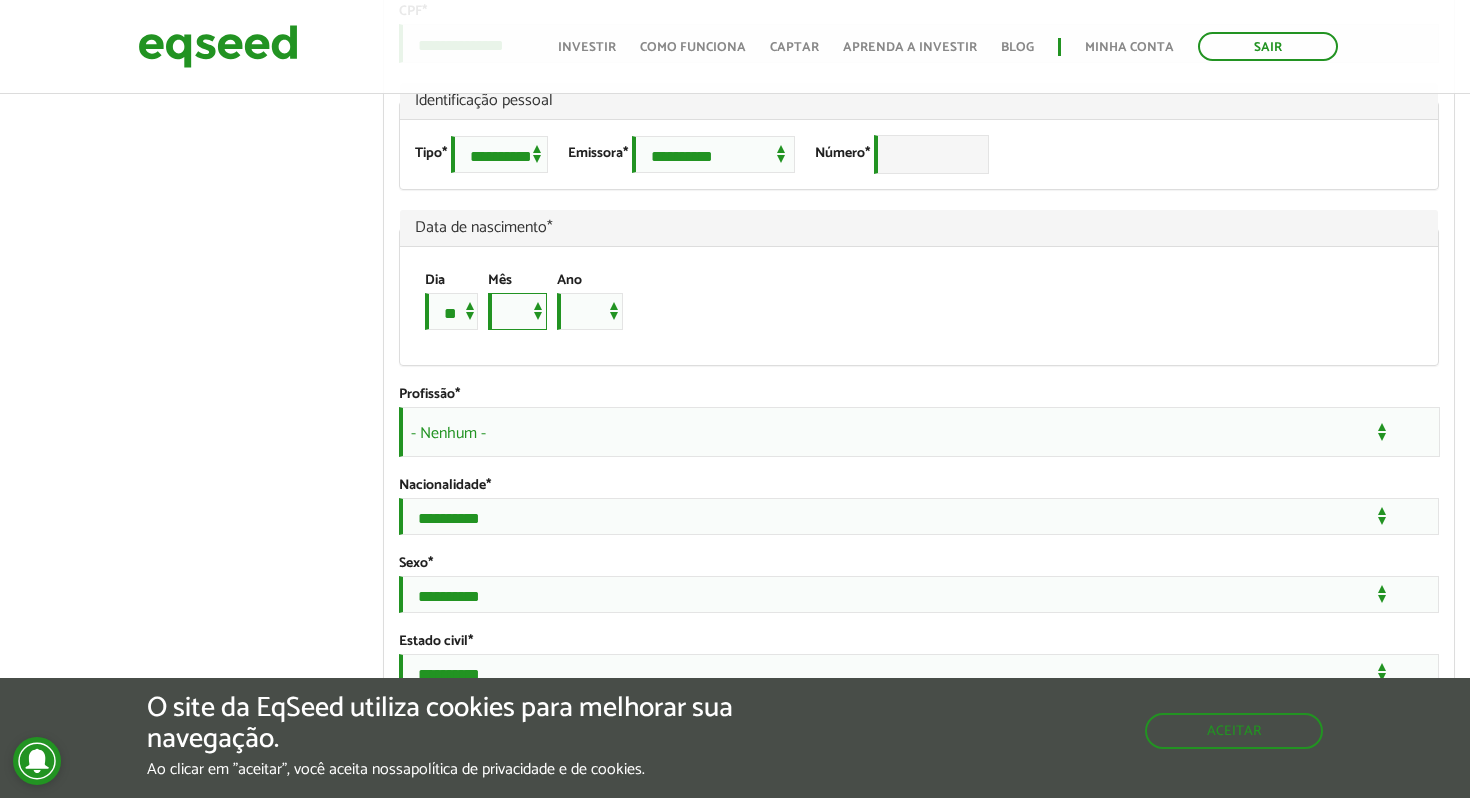 click on "*** *** *** *** *** *** *** *** *** *** *** ***" at bounding box center [517, 311] 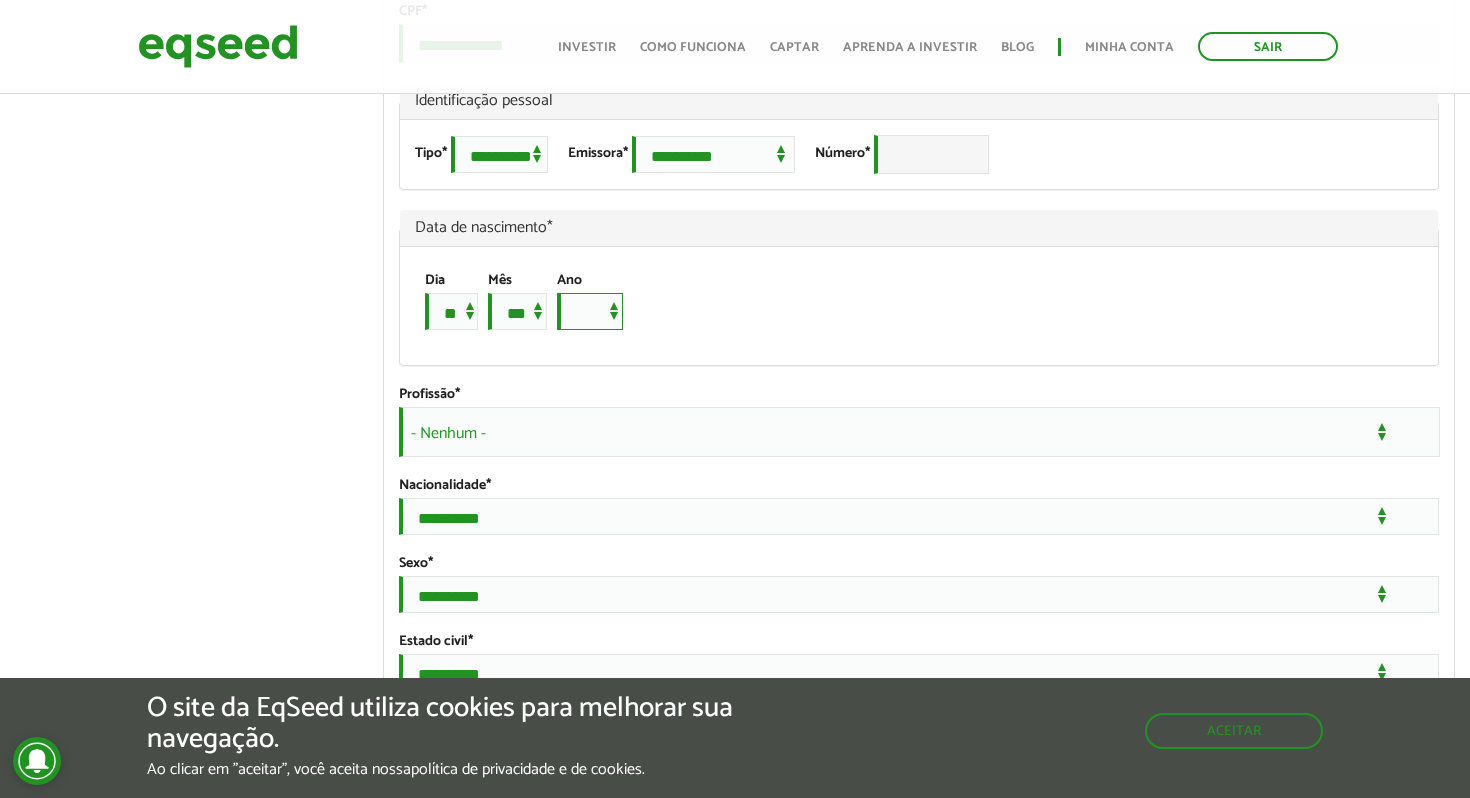 click on "**** **** **** **** **** **** **** **** **** **** **** **** **** **** **** **** **** **** **** **** **** **** **** **** **** **** **** **** **** **** **** **** **** **** **** **** **** **** **** **** **** **** **** **** **** **** **** **** **** **** **** **** **** **** **** **** **** **** **** **** **** **** **** **** **** **** **** **** **** **** **** **** **** **** **** **** **** **** **** **** **** **** **** **** **** **** **** **** **** **** **** **** **** **** **** **** **** **** **** **** **** **** **** **** **** **** **** **** **** **** **** **** **** **** **** **** **** **** **** **** **** **** **** **** **** ****" at bounding box center (590, 311) 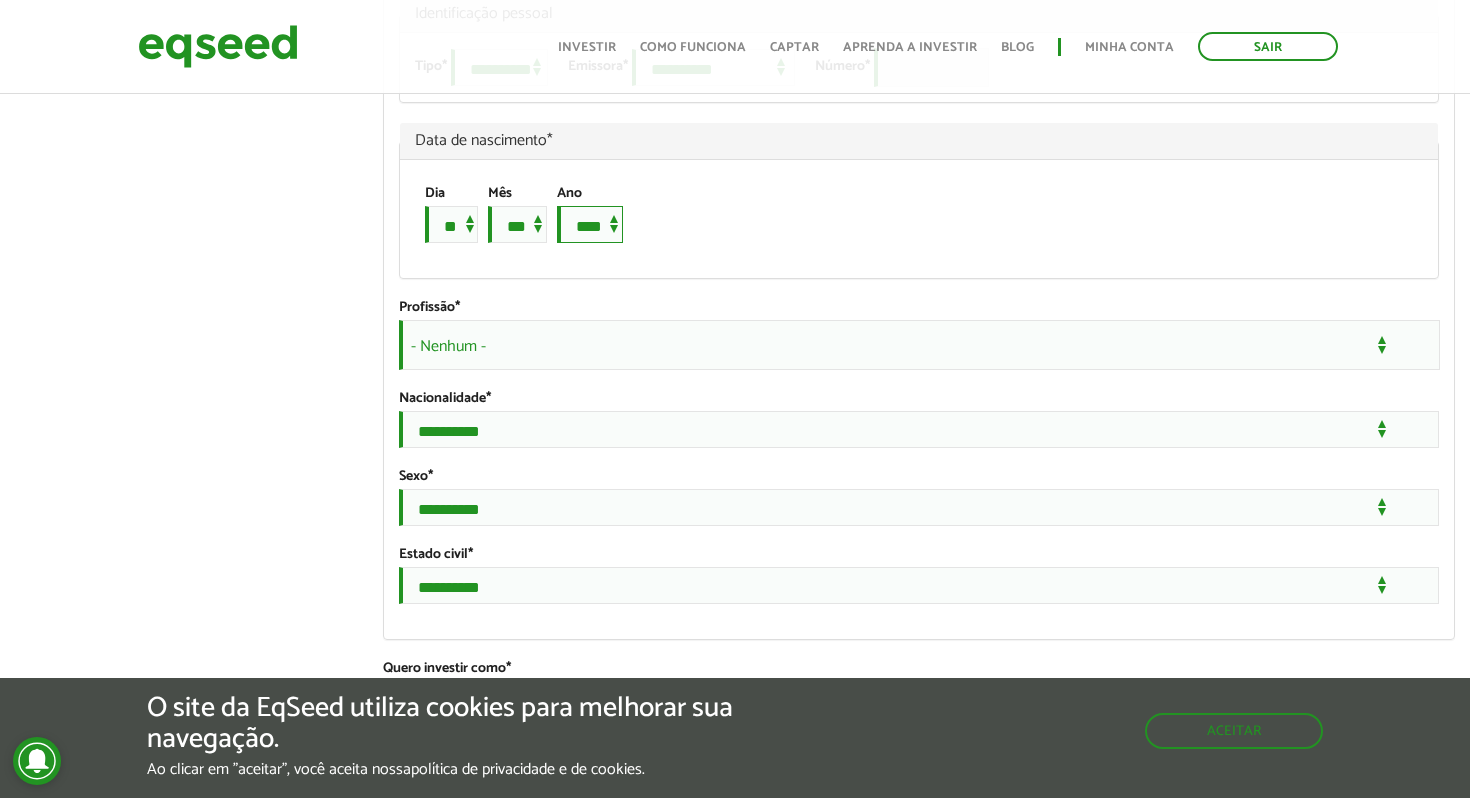 scroll, scrollTop: 1537, scrollLeft: 0, axis: vertical 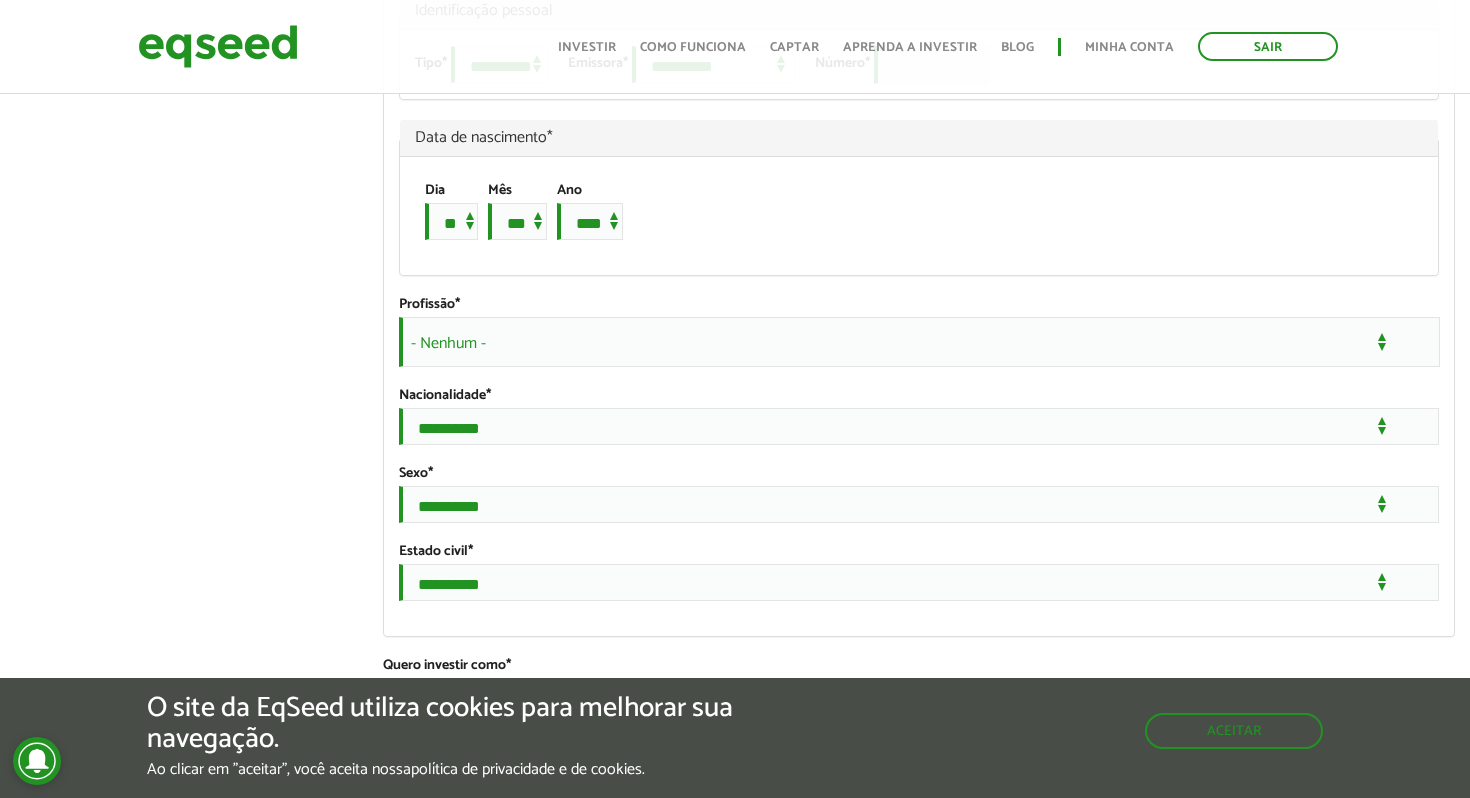 click on "- Nenhum -" at bounding box center (919, 342) 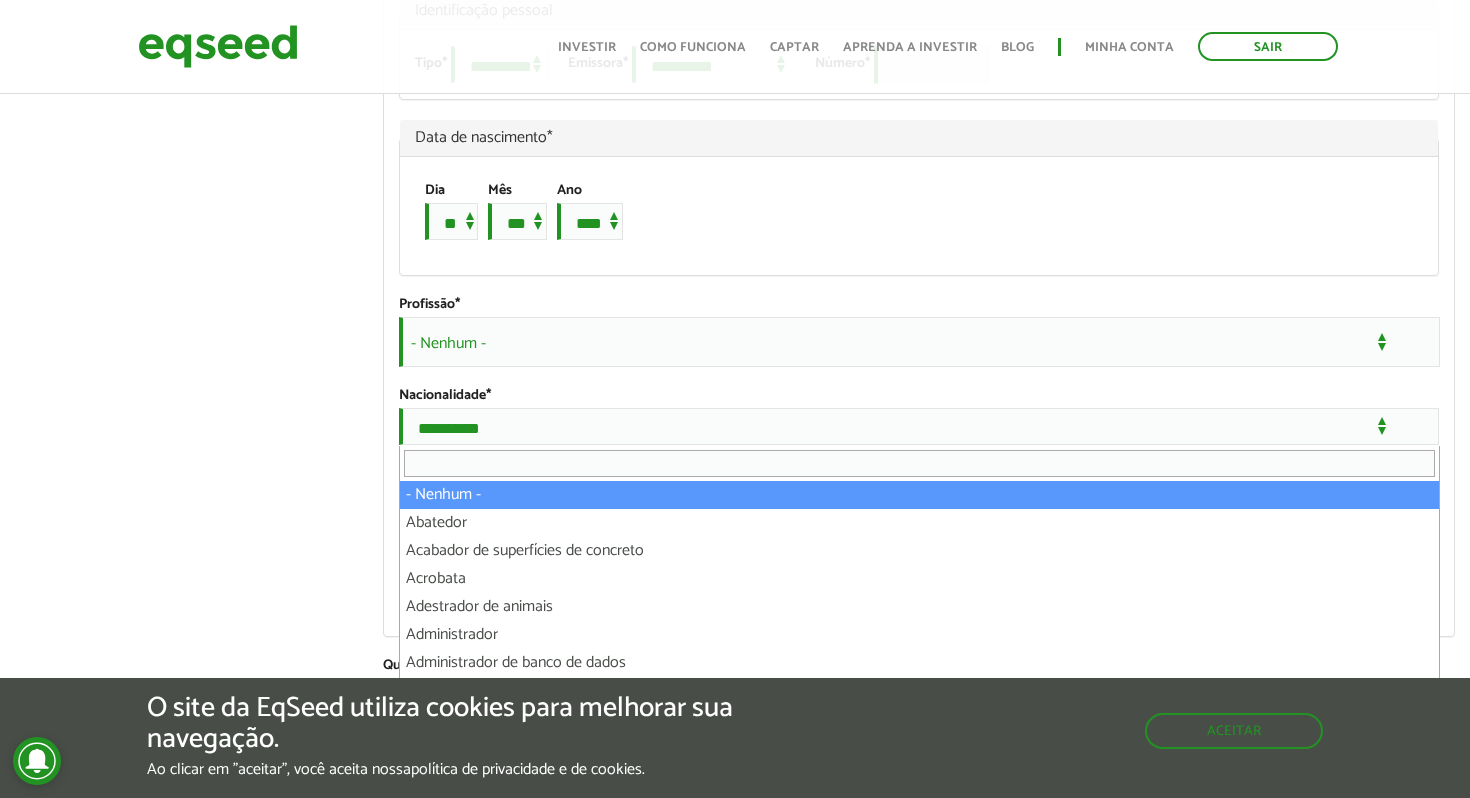 scroll, scrollTop: 1611, scrollLeft: 0, axis: vertical 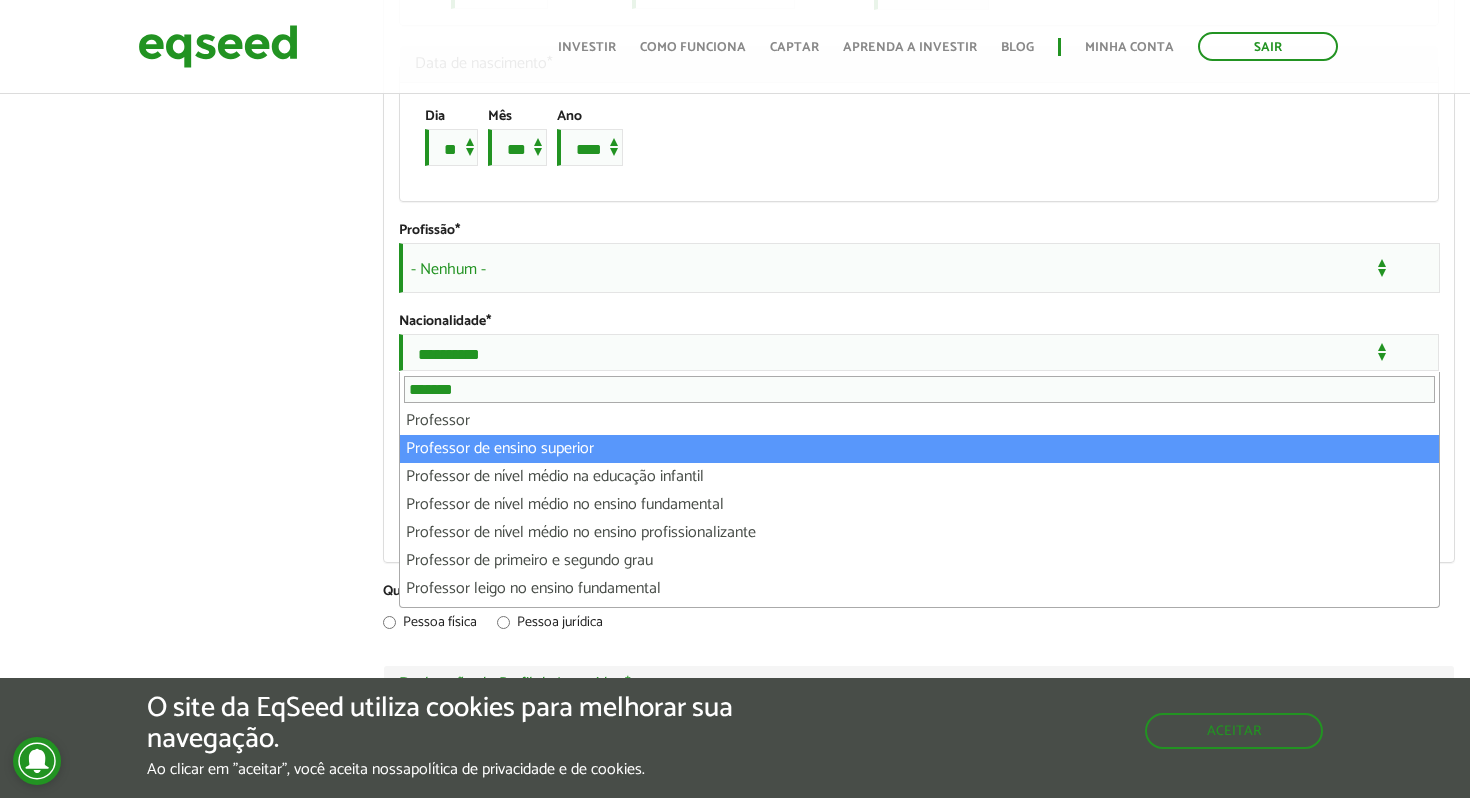 type on "*******" 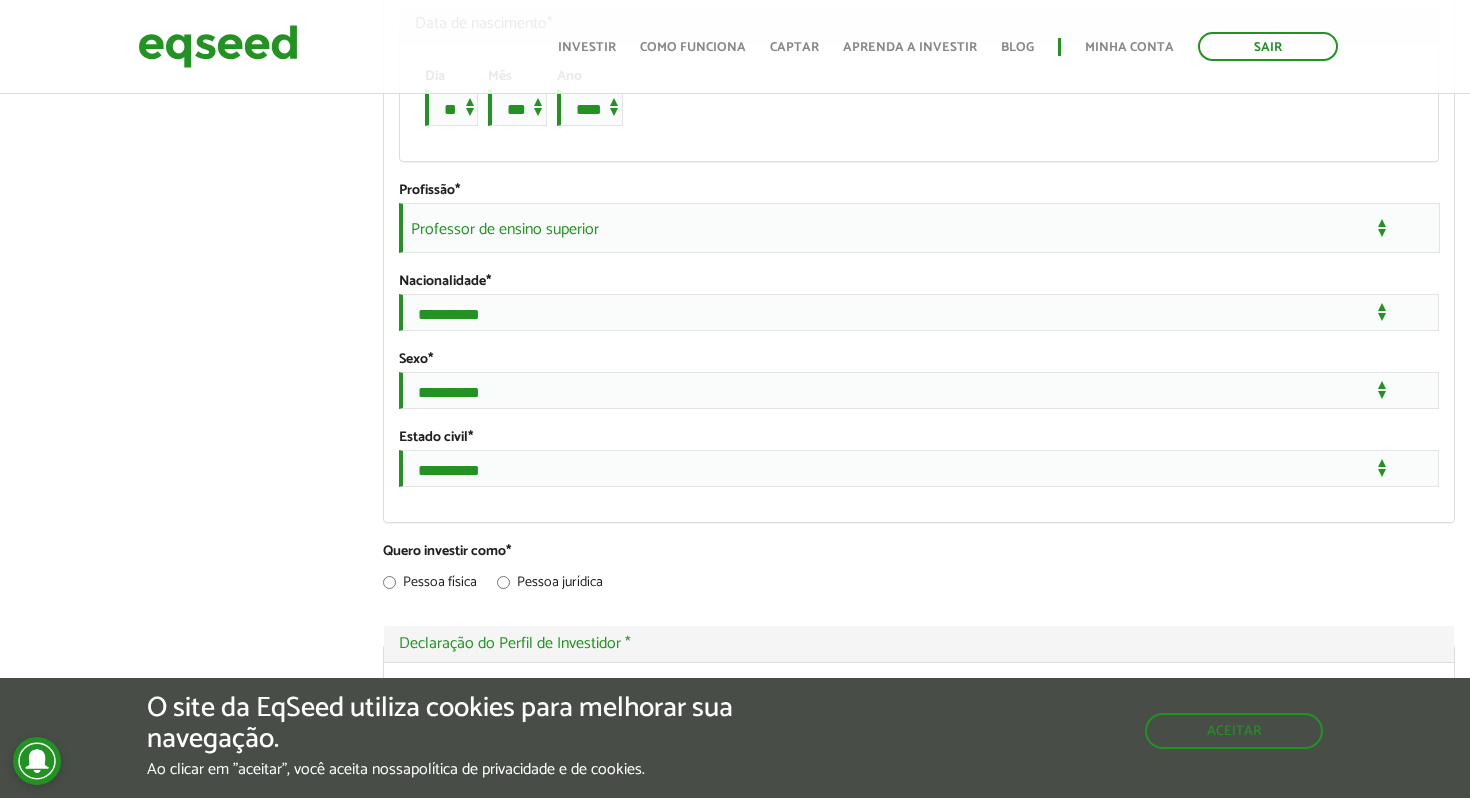 scroll, scrollTop: 1656, scrollLeft: 0, axis: vertical 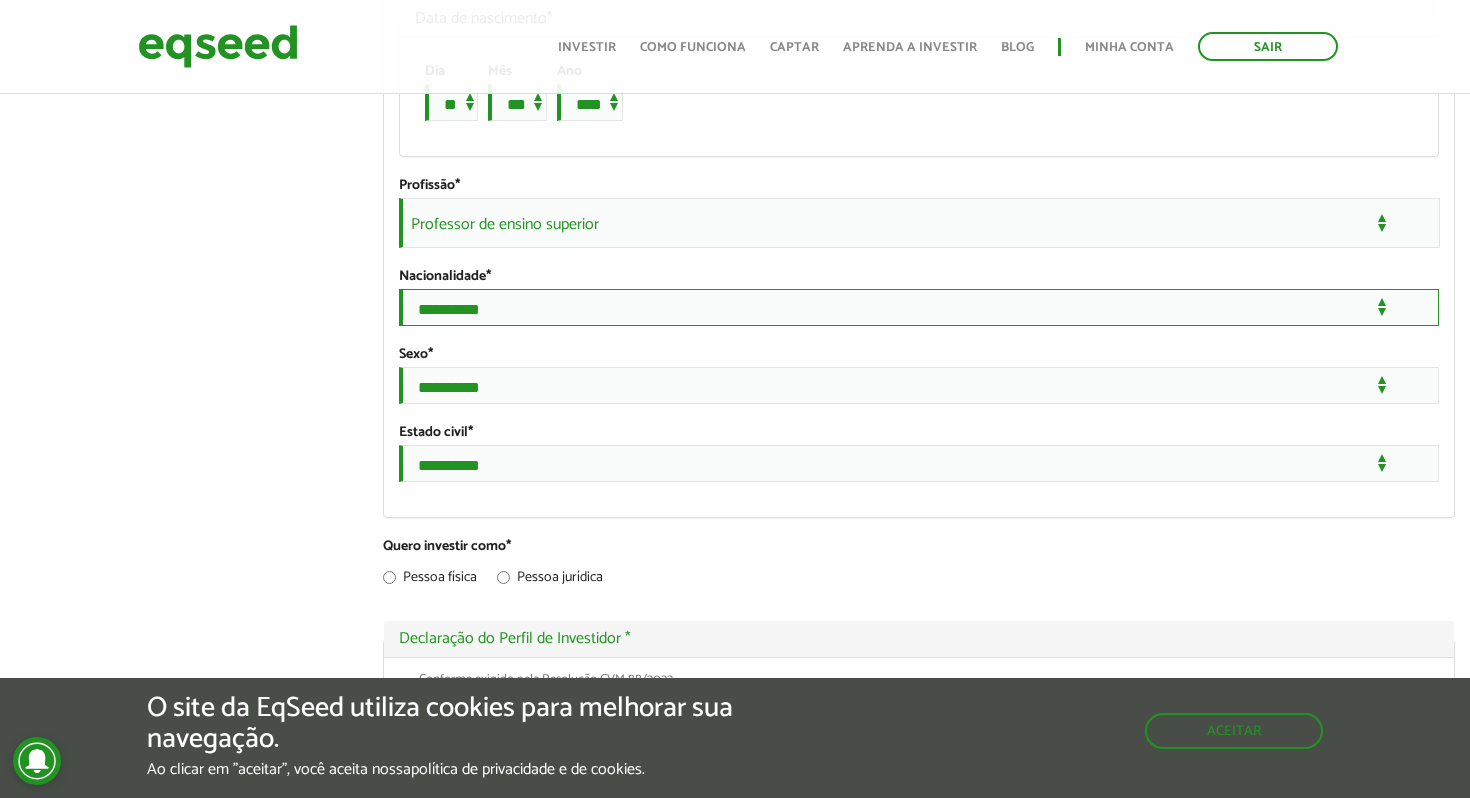 click on "**********" at bounding box center [919, 307] 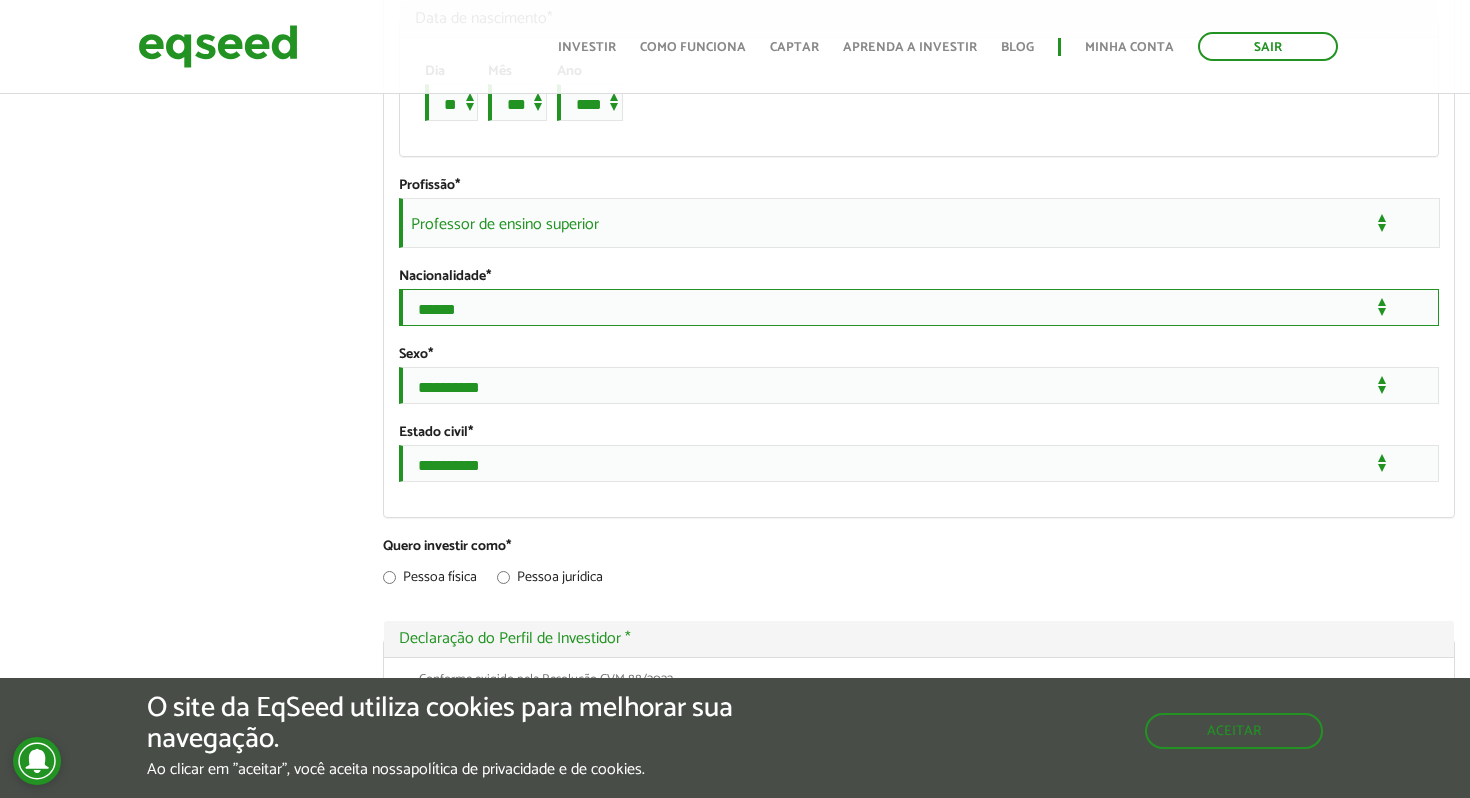 scroll, scrollTop: 1716, scrollLeft: 0, axis: vertical 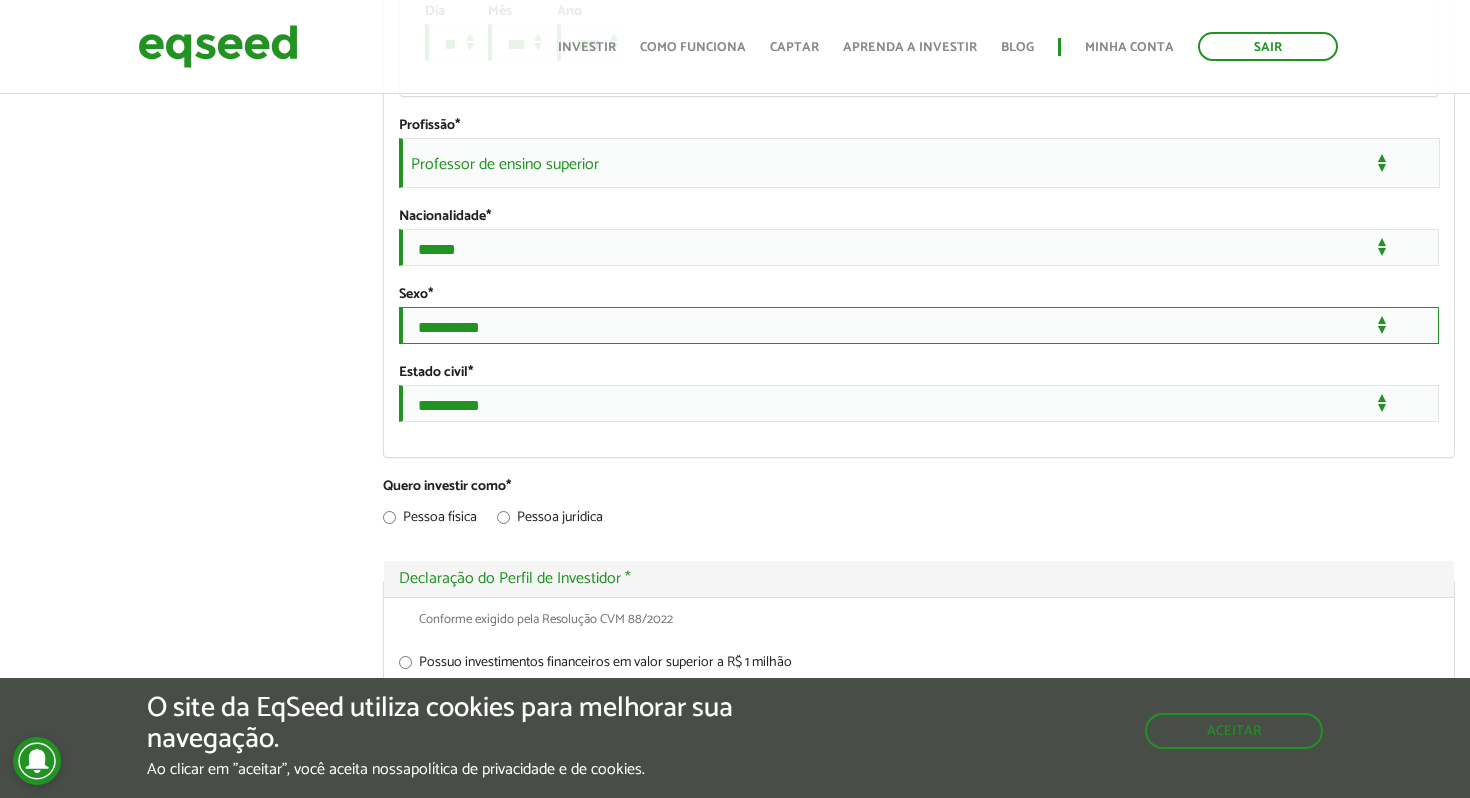 click on "**********" at bounding box center (919, 325) 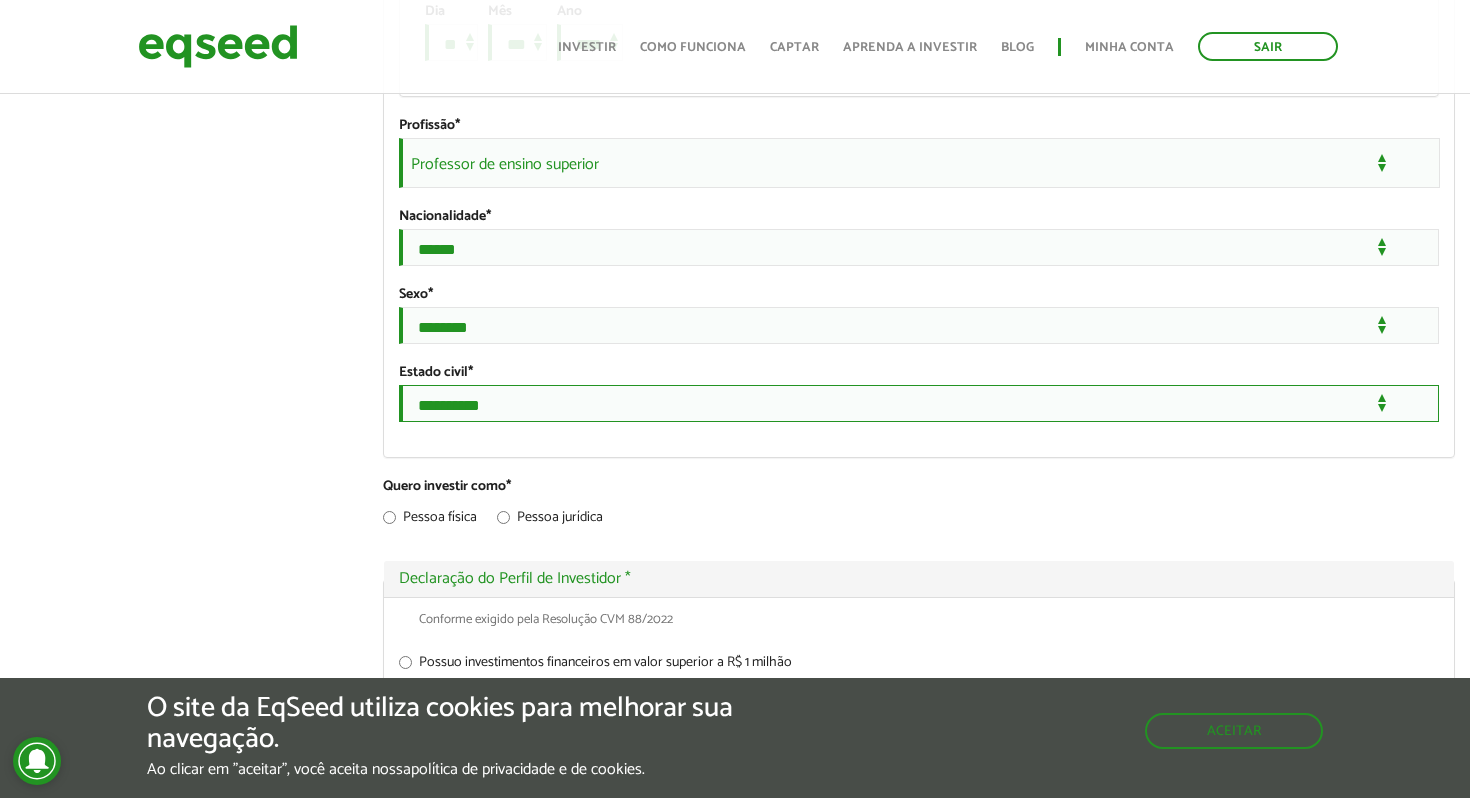 click on "**********" at bounding box center (919, 403) 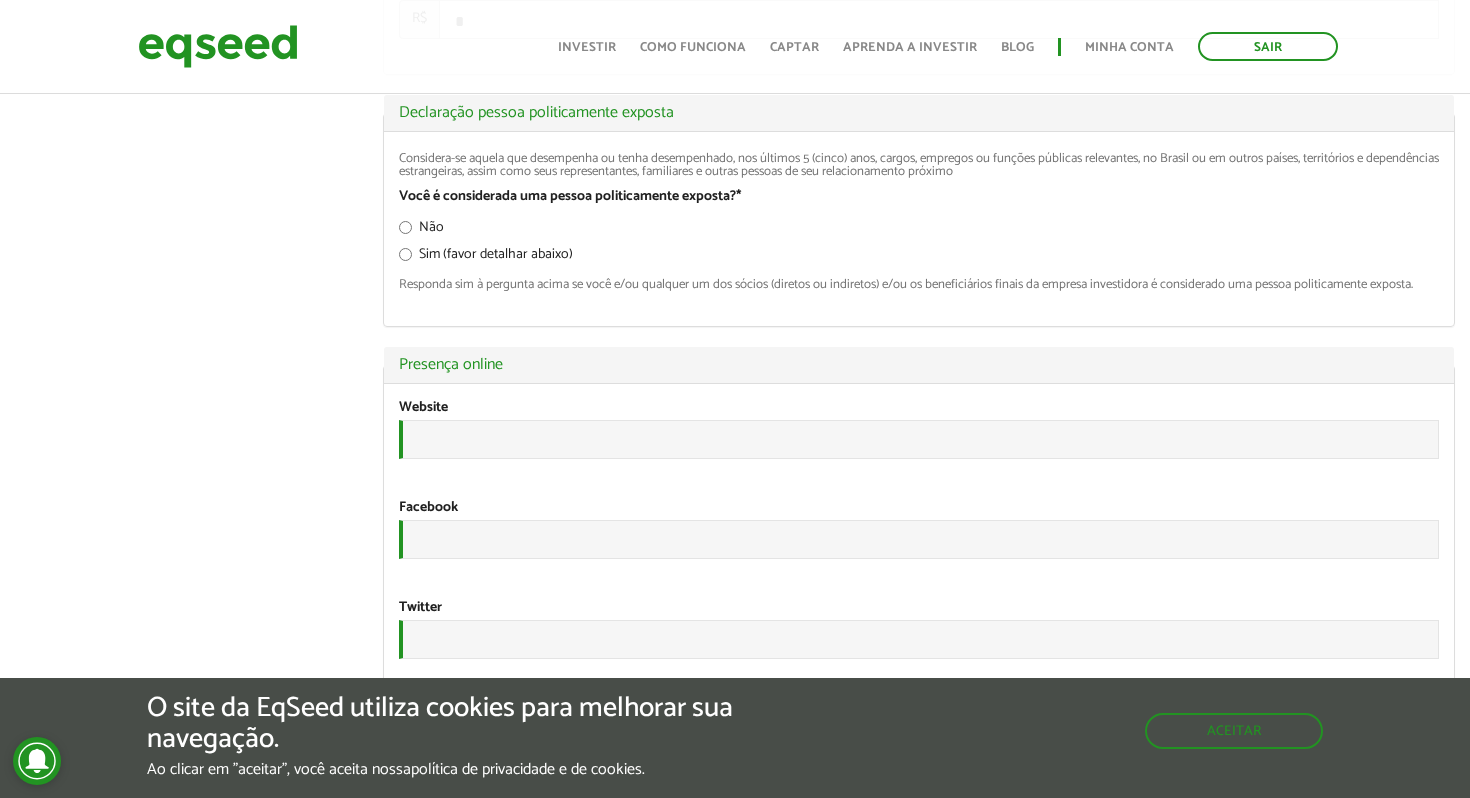 scroll, scrollTop: 2814, scrollLeft: 0, axis: vertical 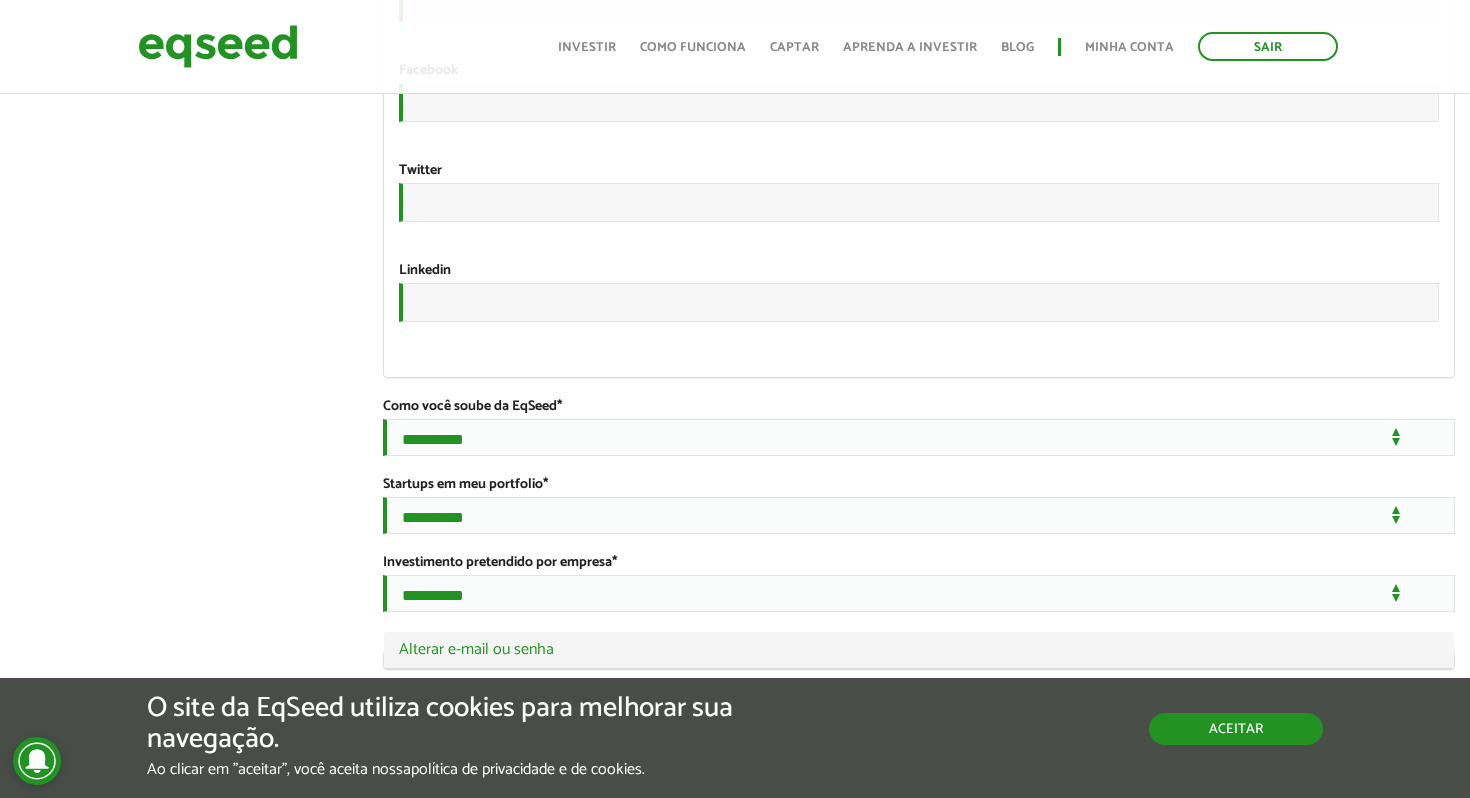 click on "Aceitar" at bounding box center [1236, 729] 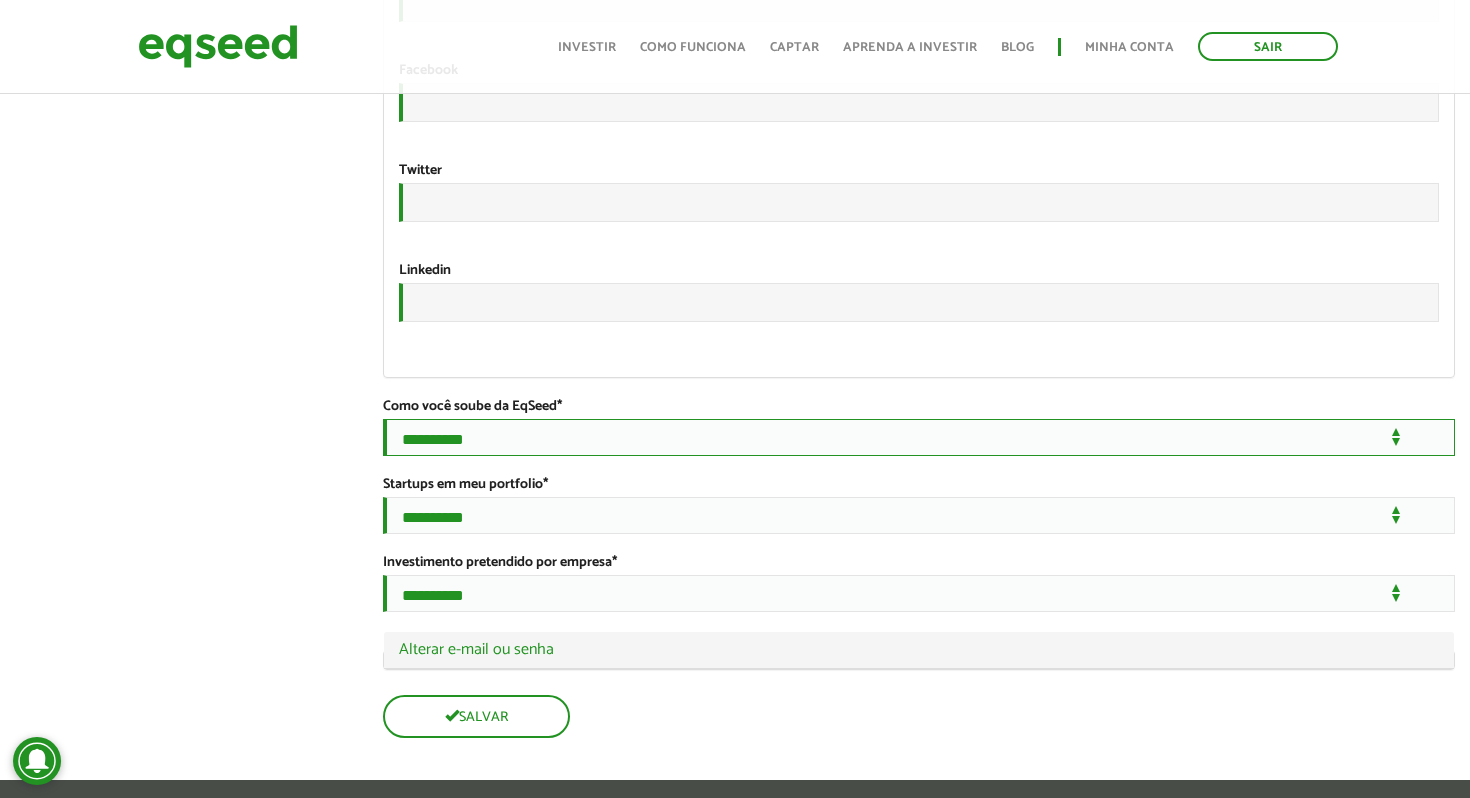 click on "**********" at bounding box center (919, 437) 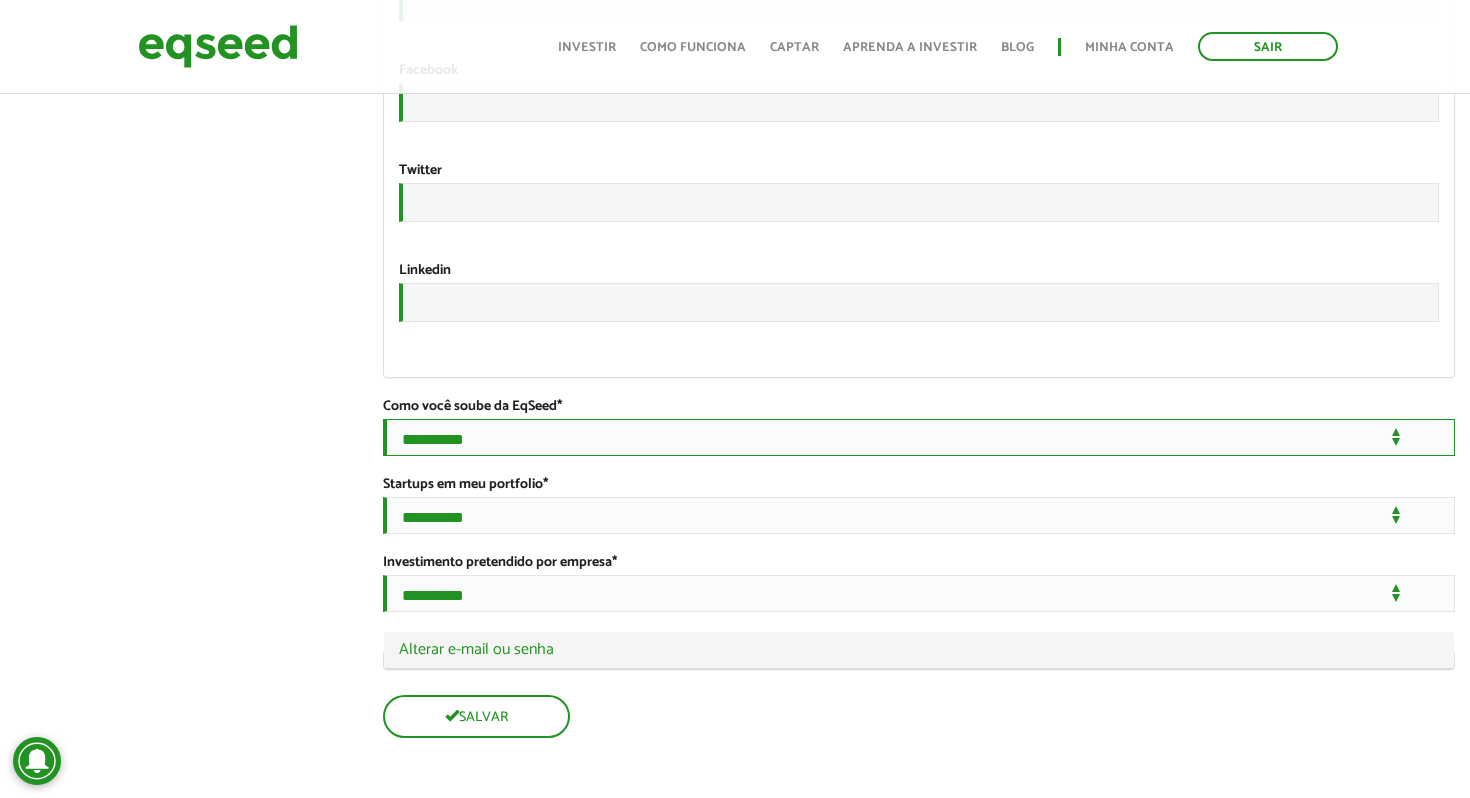 select on "***" 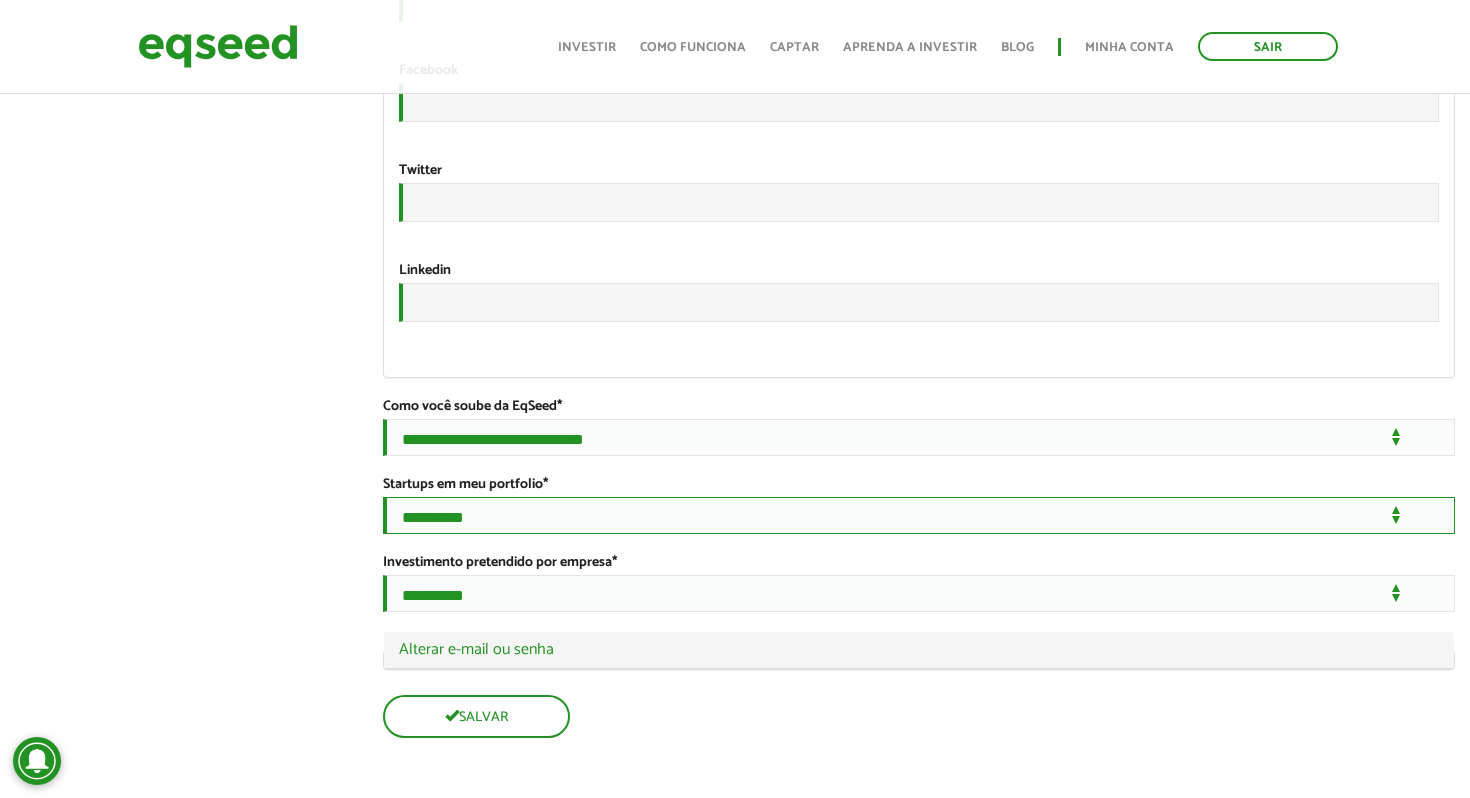 click on "**********" at bounding box center [919, 515] 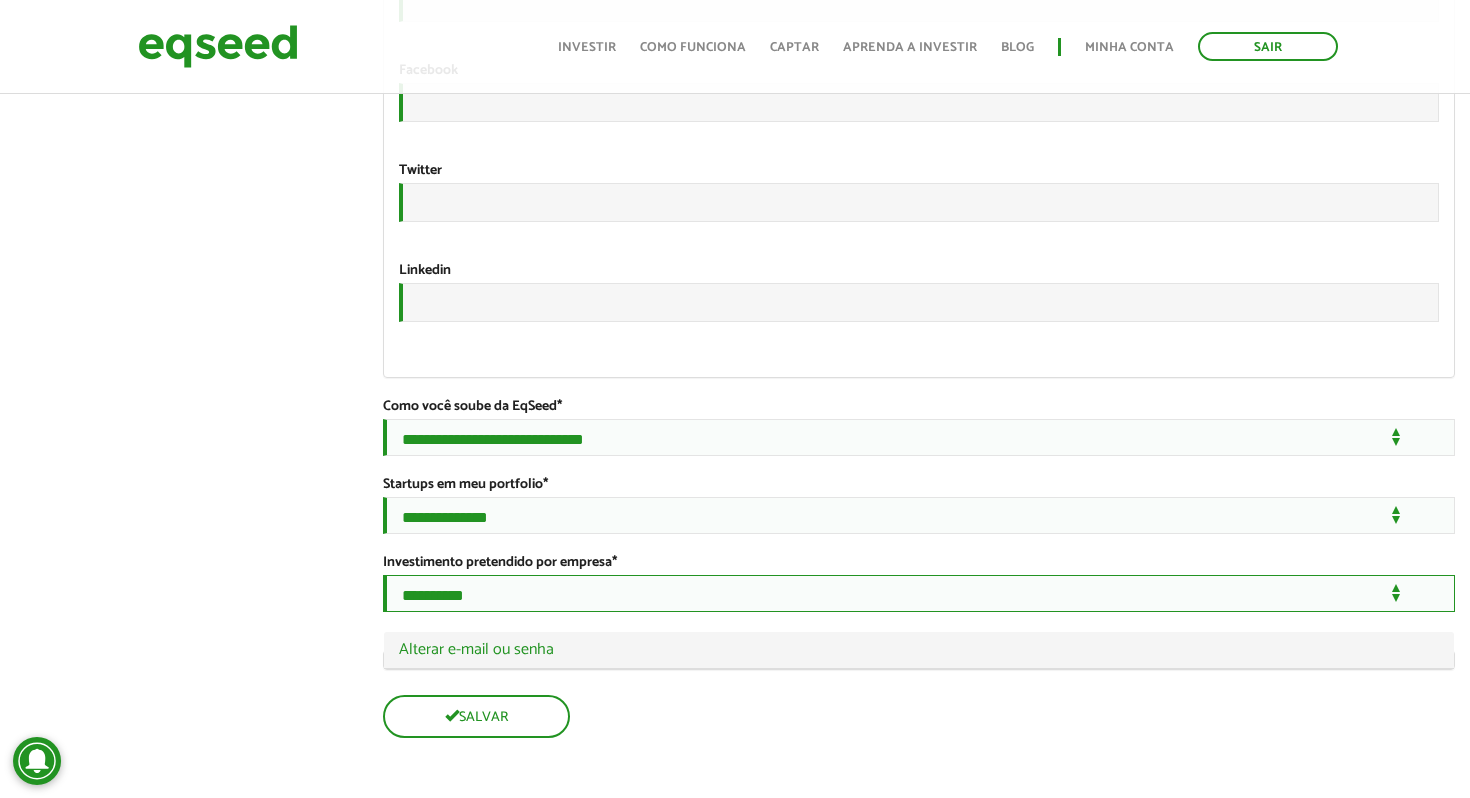 click on "**********" at bounding box center (919, 593) 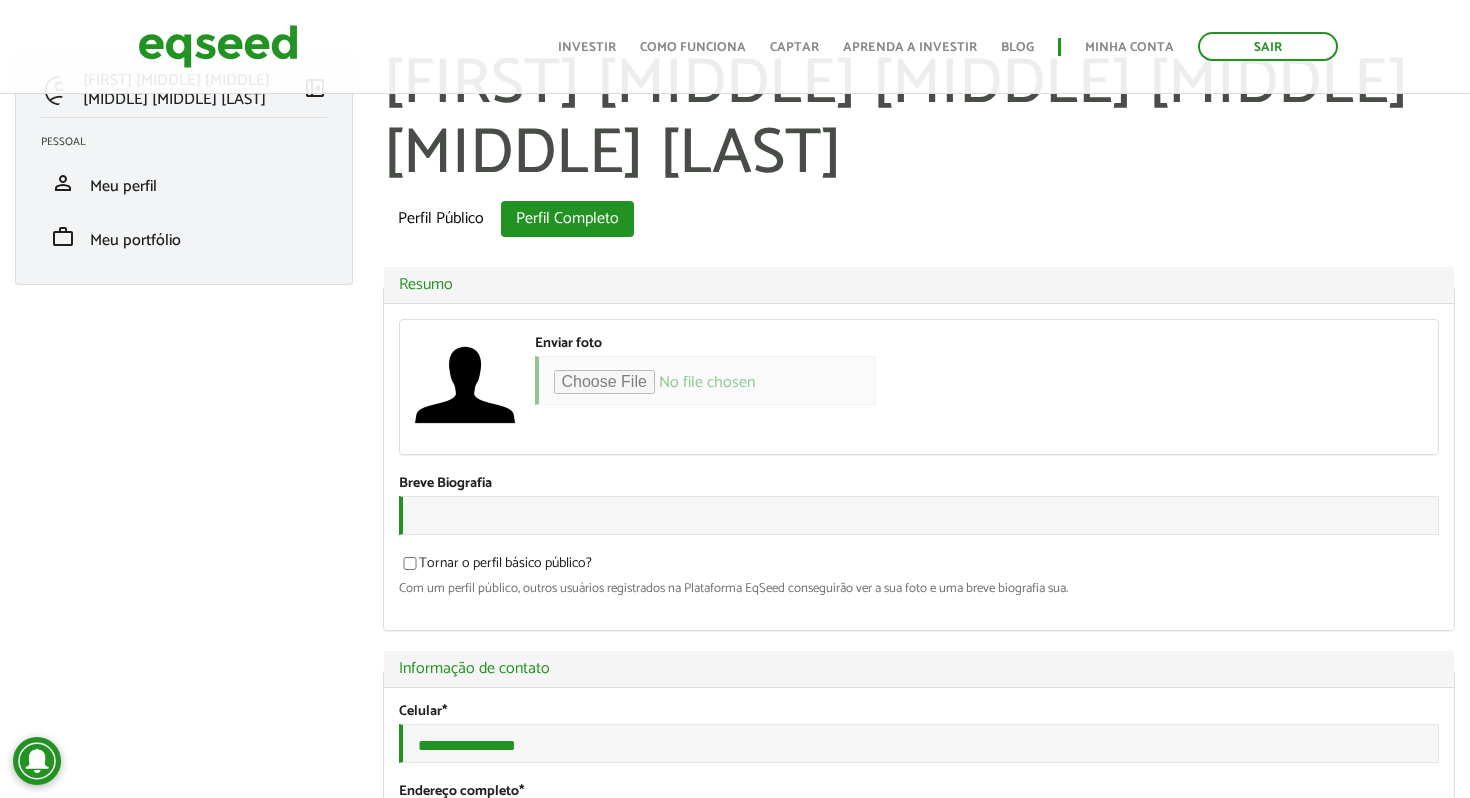 scroll, scrollTop: 0, scrollLeft: 0, axis: both 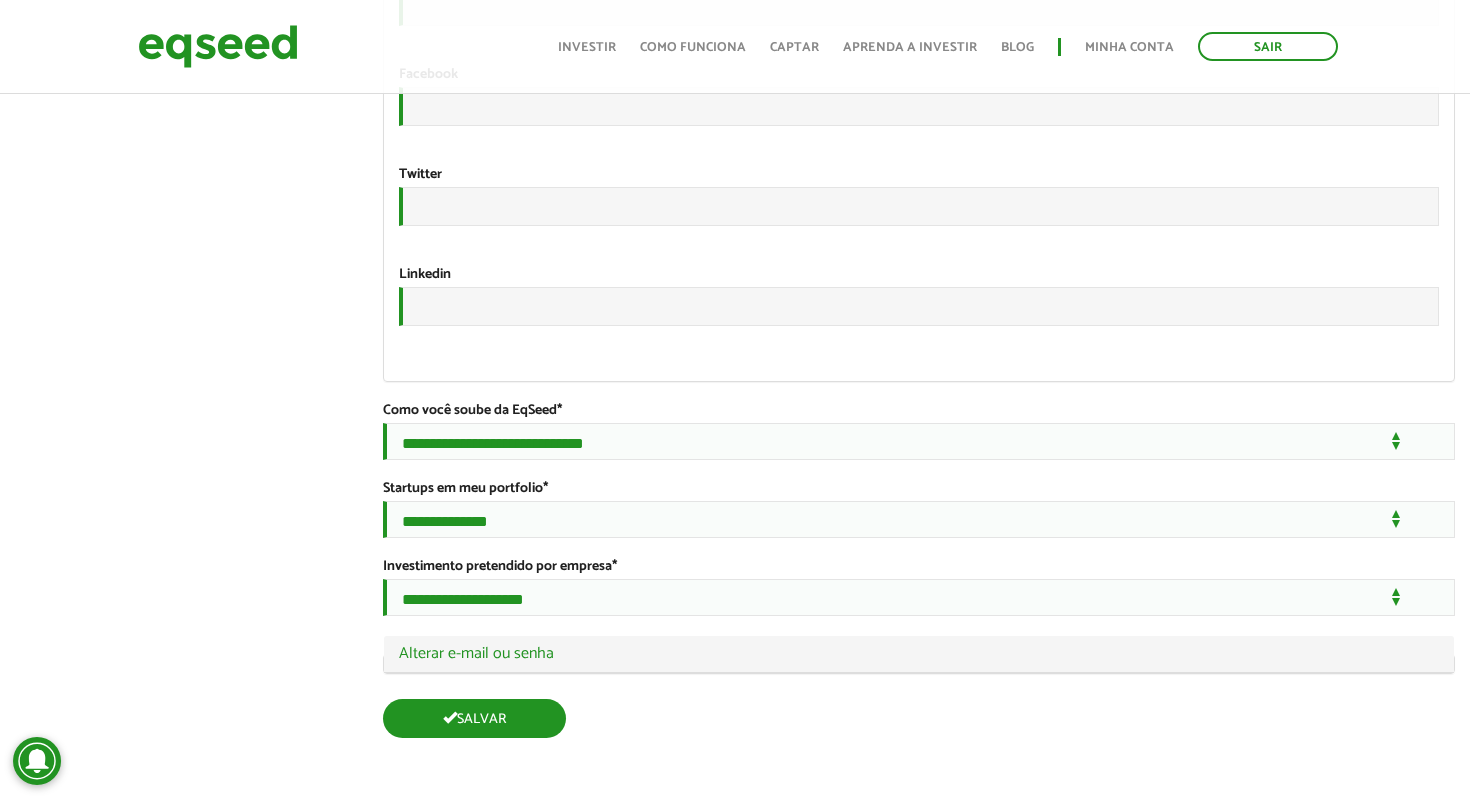 click on "Salvar" at bounding box center [474, 718] 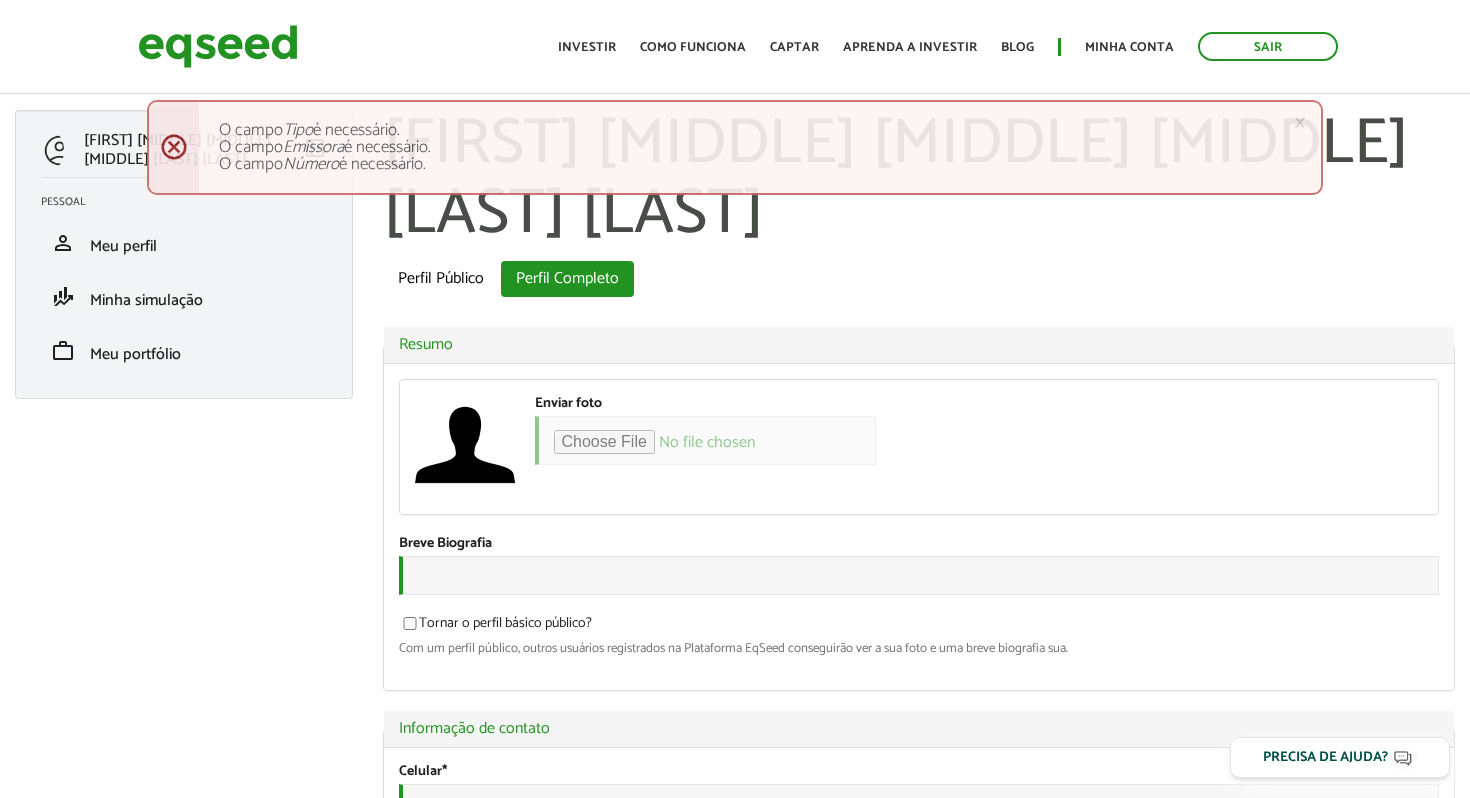 scroll, scrollTop: 0, scrollLeft: 0, axis: both 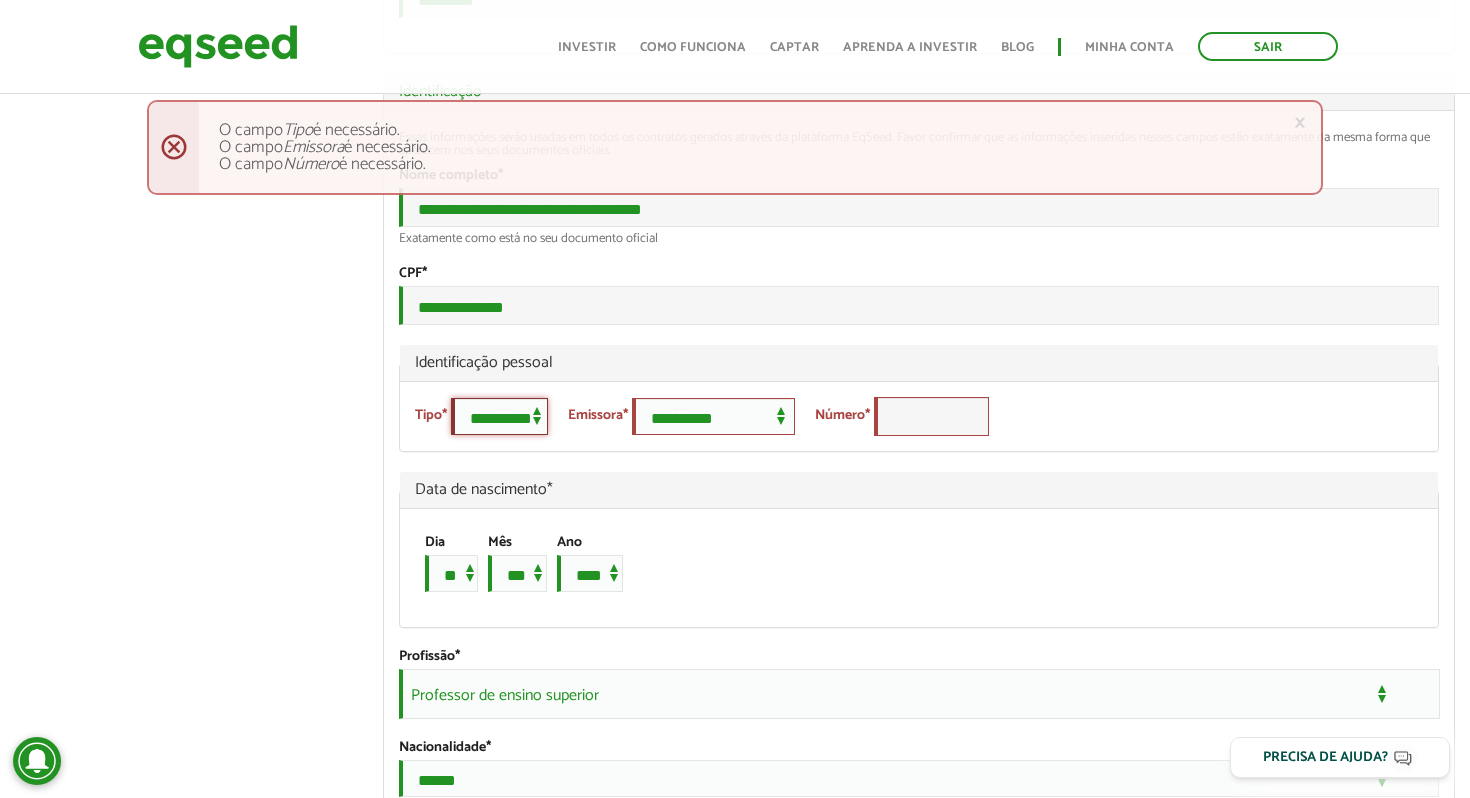 click on "**********" at bounding box center [499, 416] 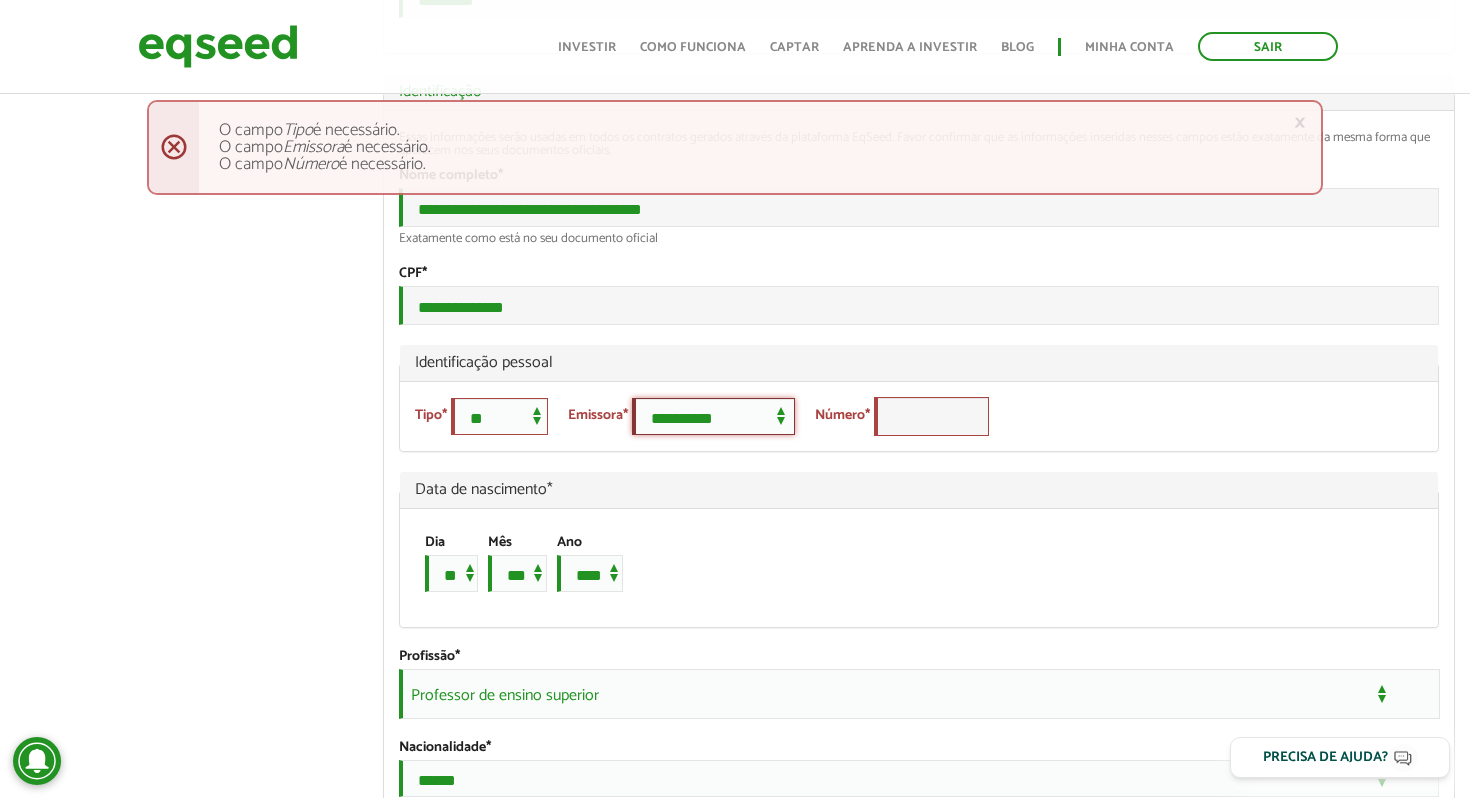 click on "**********" at bounding box center (713, 416) 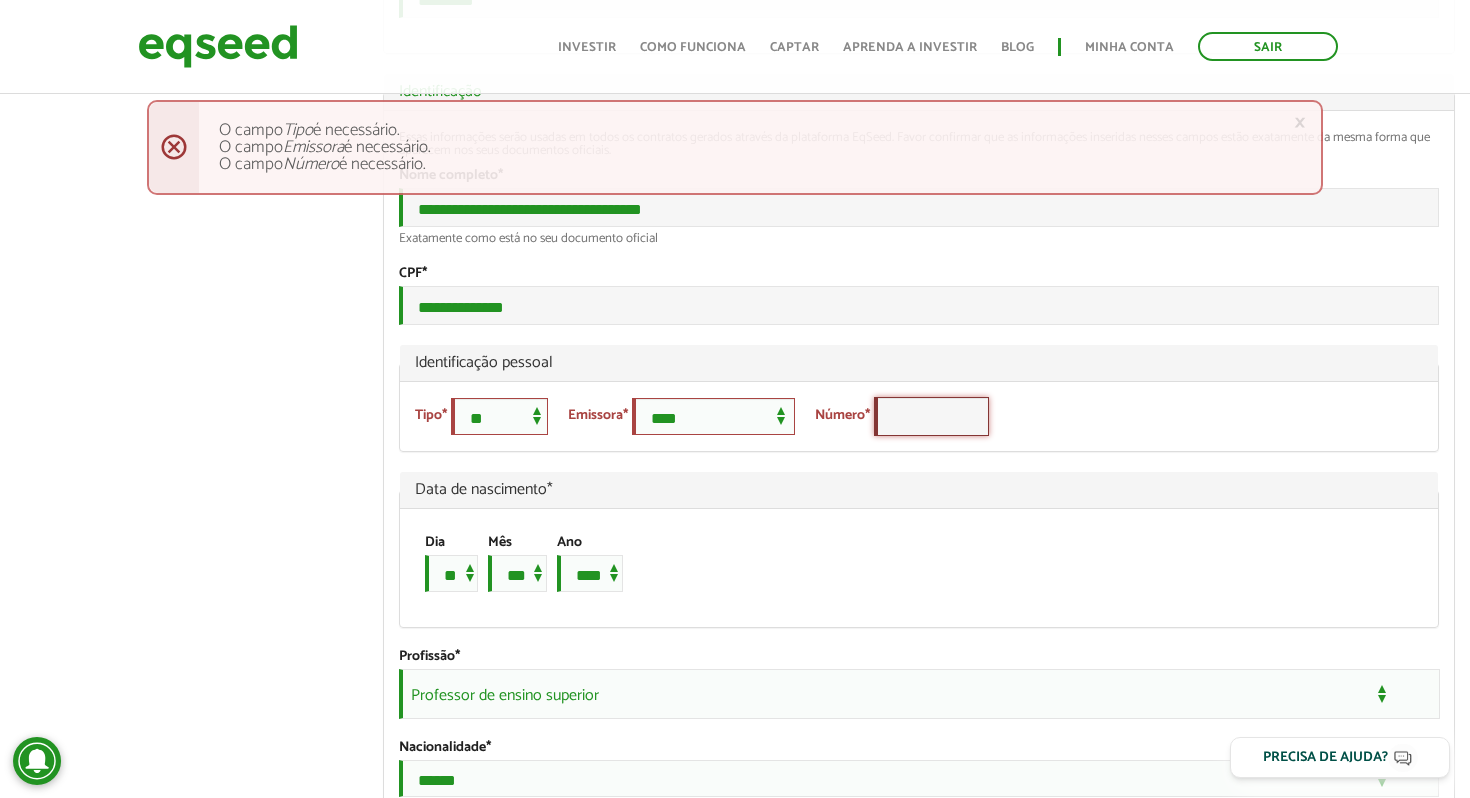 click on "Número  *" at bounding box center (931, 416) 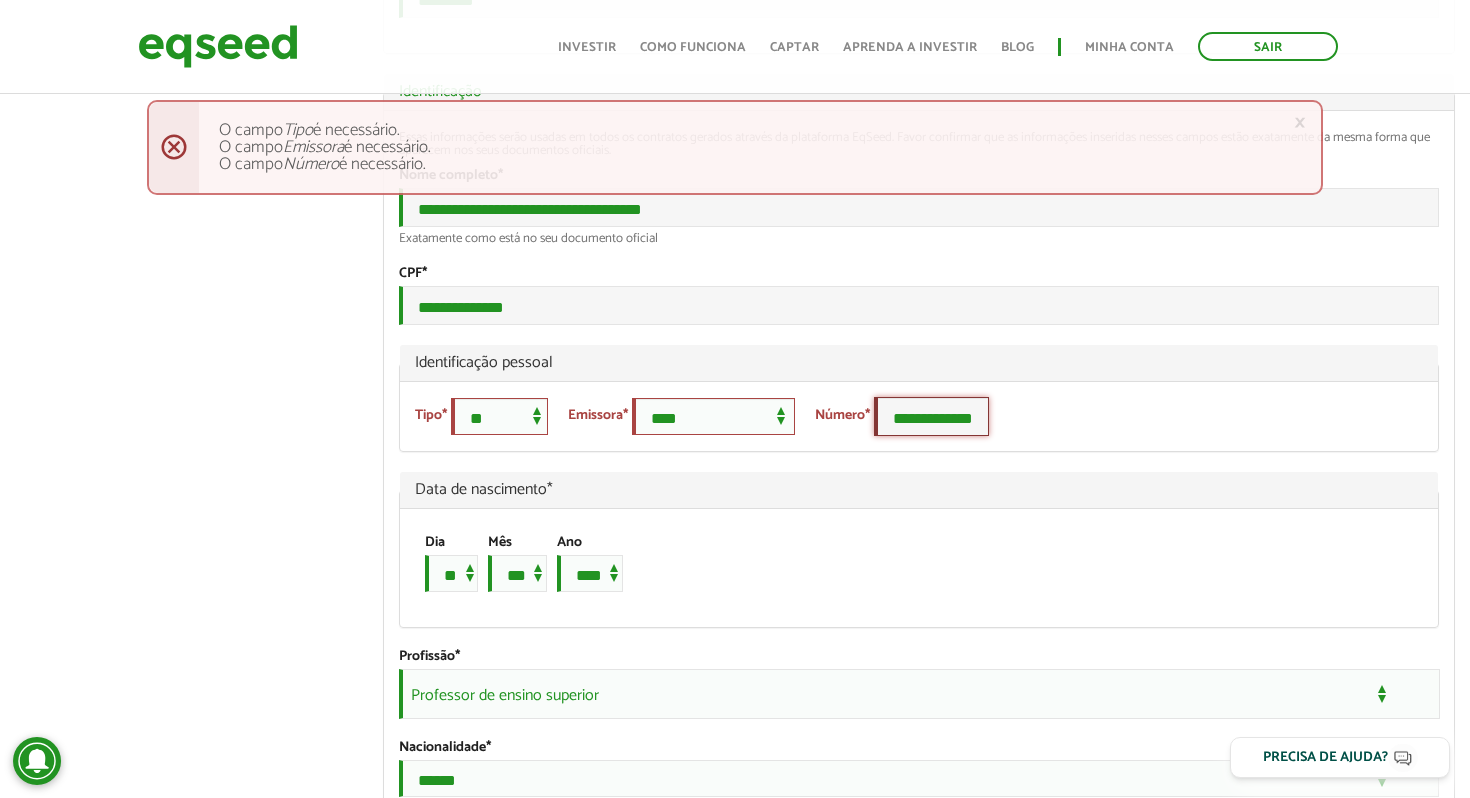 scroll, scrollTop: 0, scrollLeft: 28, axis: horizontal 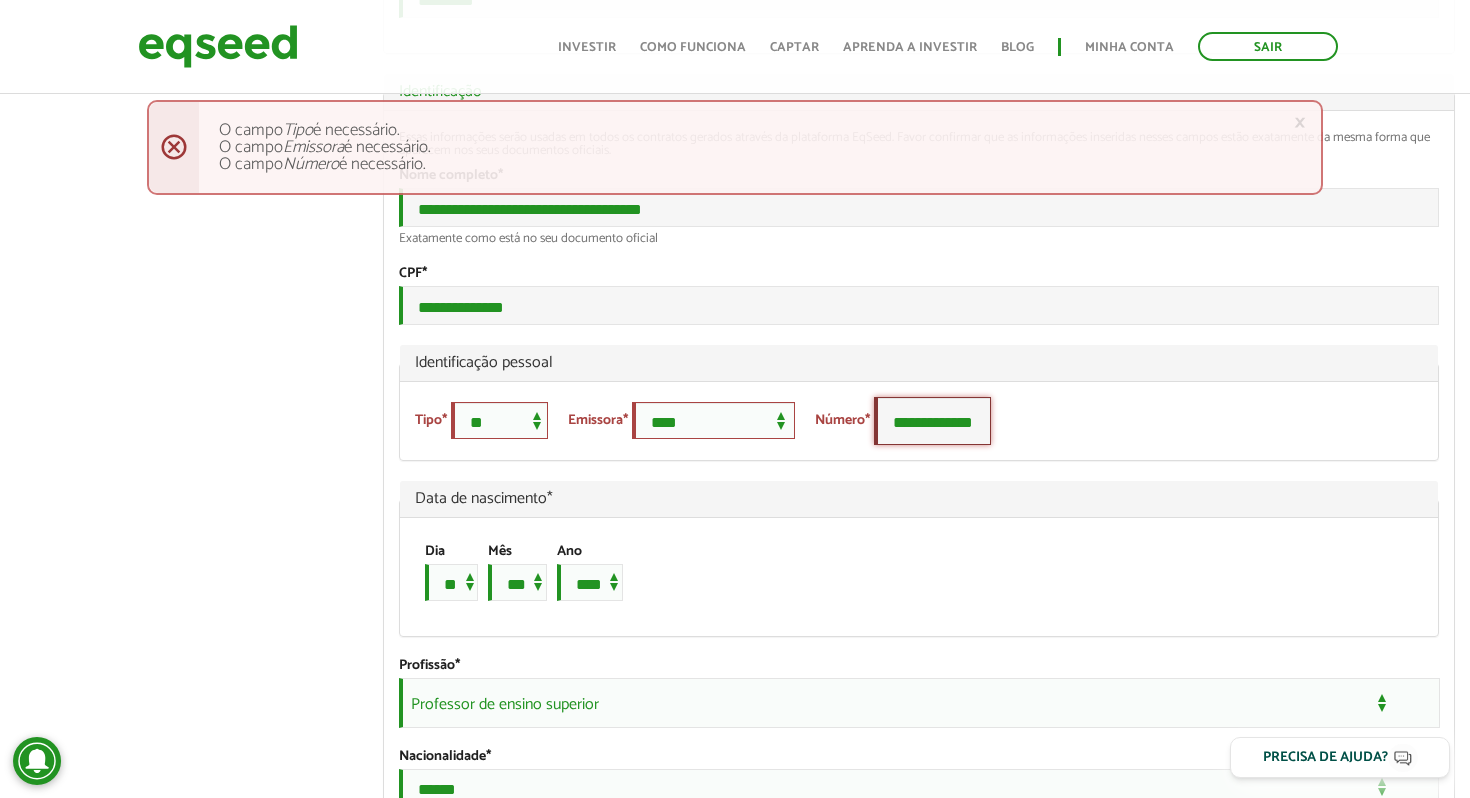 type on "**********" 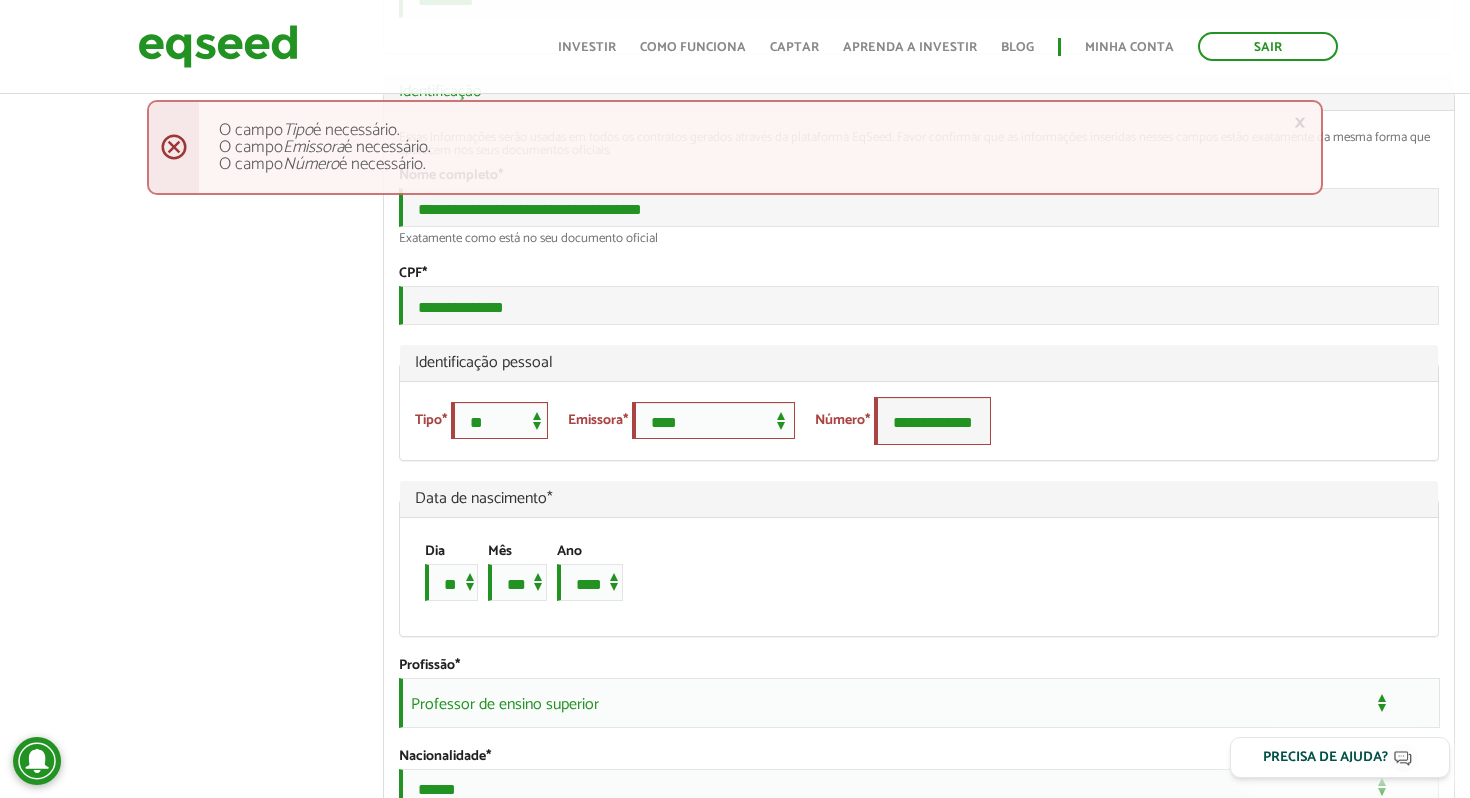 scroll, scrollTop: 0, scrollLeft: 0, axis: both 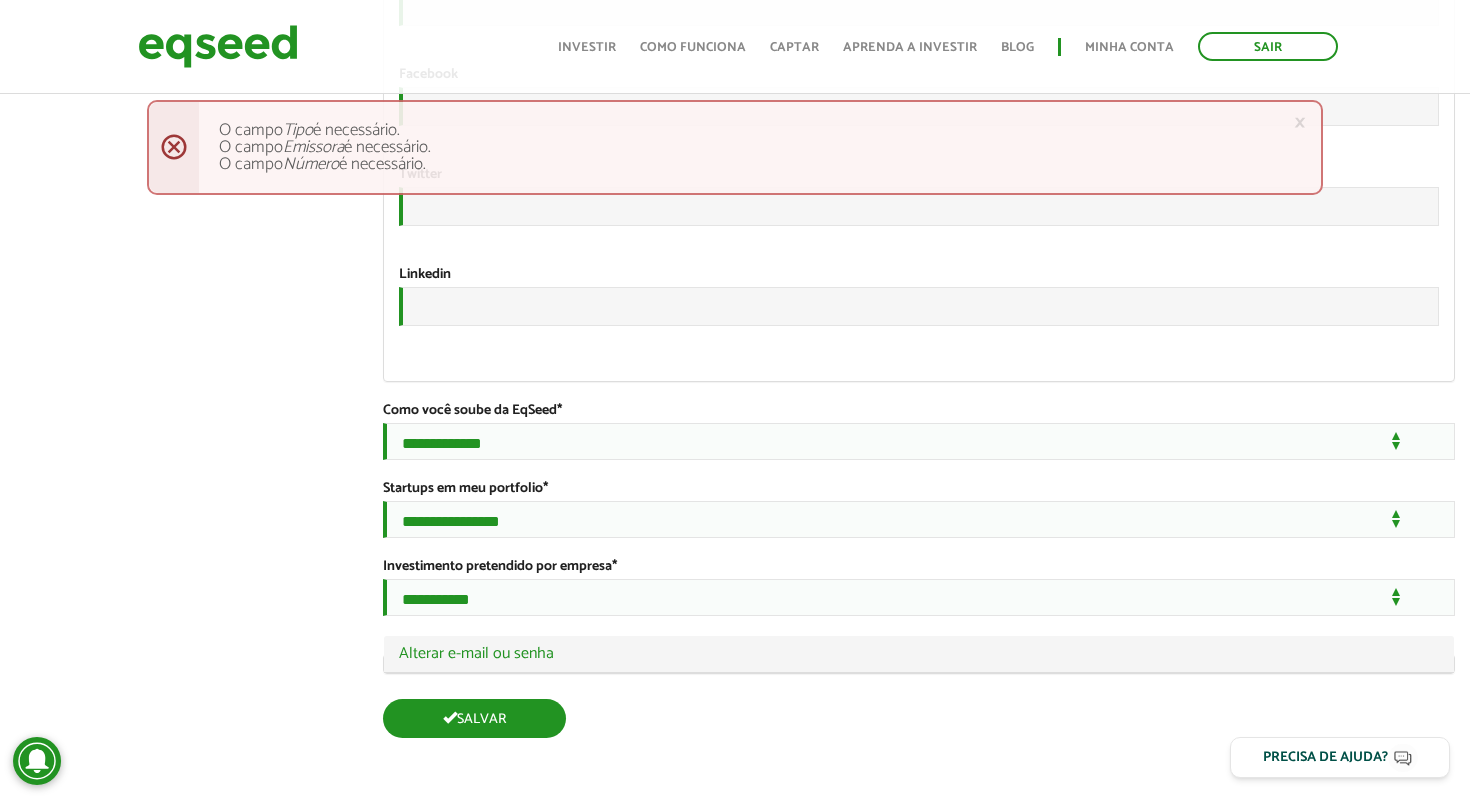 click on "Salvar" at bounding box center [474, 718] 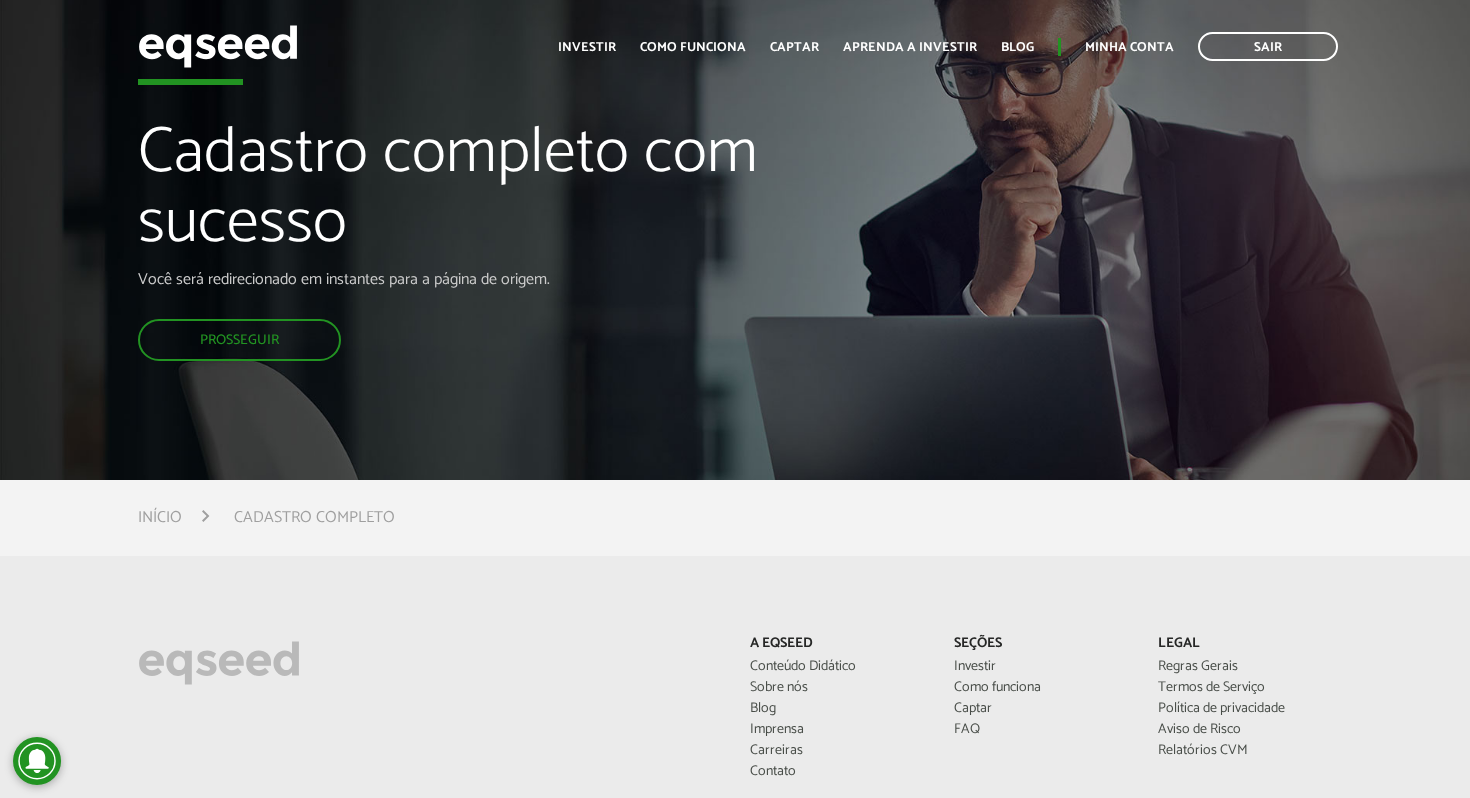 scroll, scrollTop: 0, scrollLeft: 0, axis: both 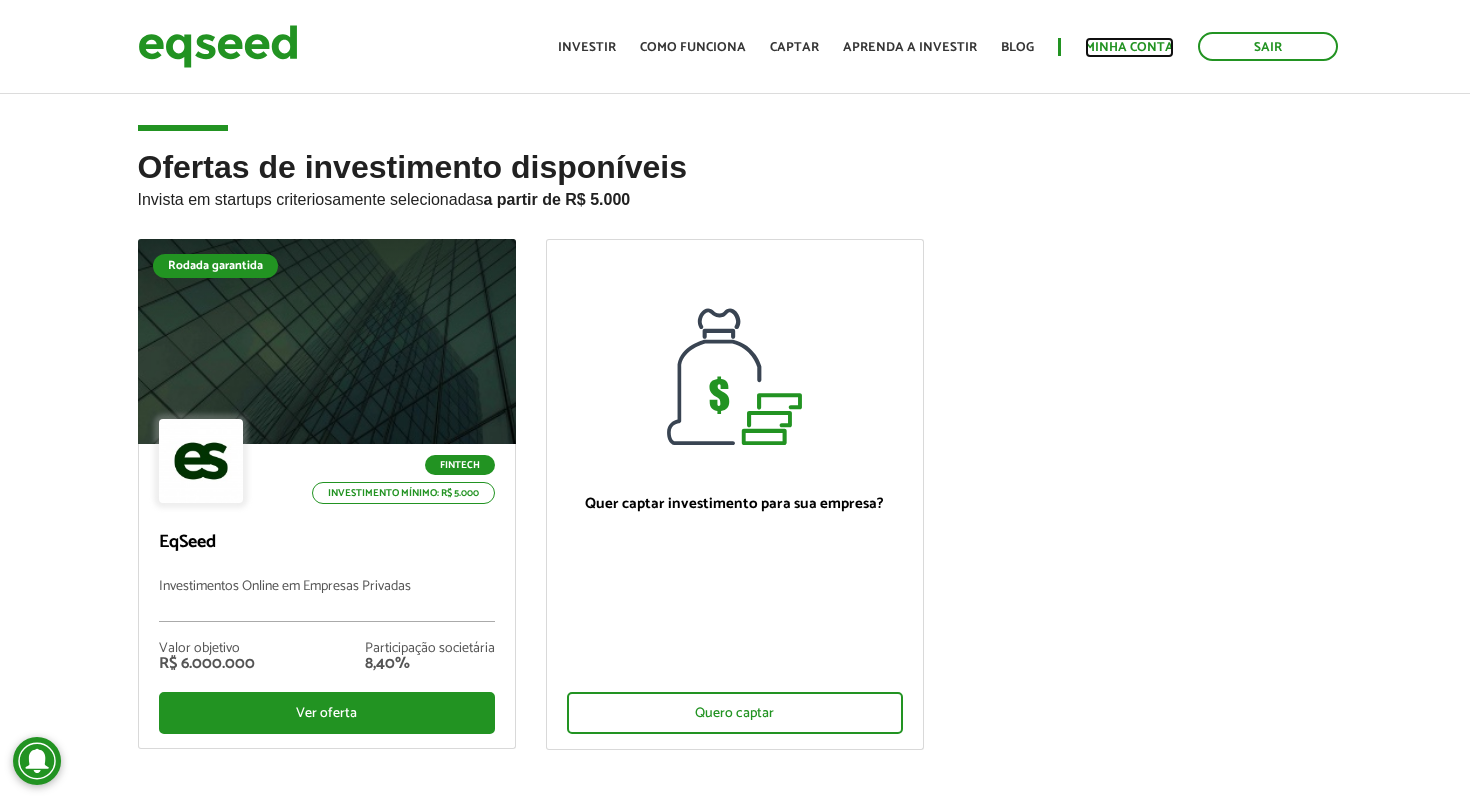 click on "Minha conta" at bounding box center [1129, 47] 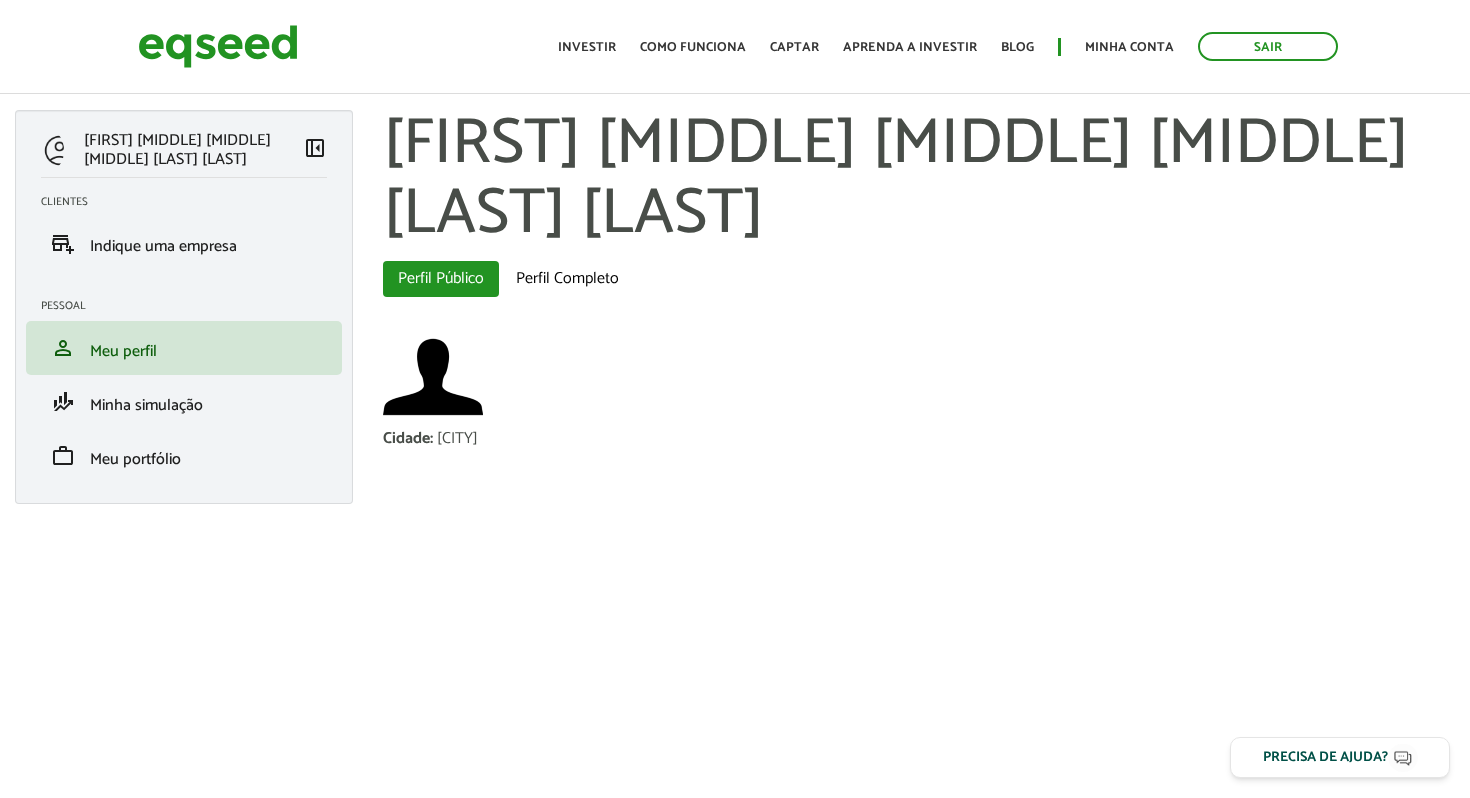 scroll, scrollTop: 0, scrollLeft: 0, axis: both 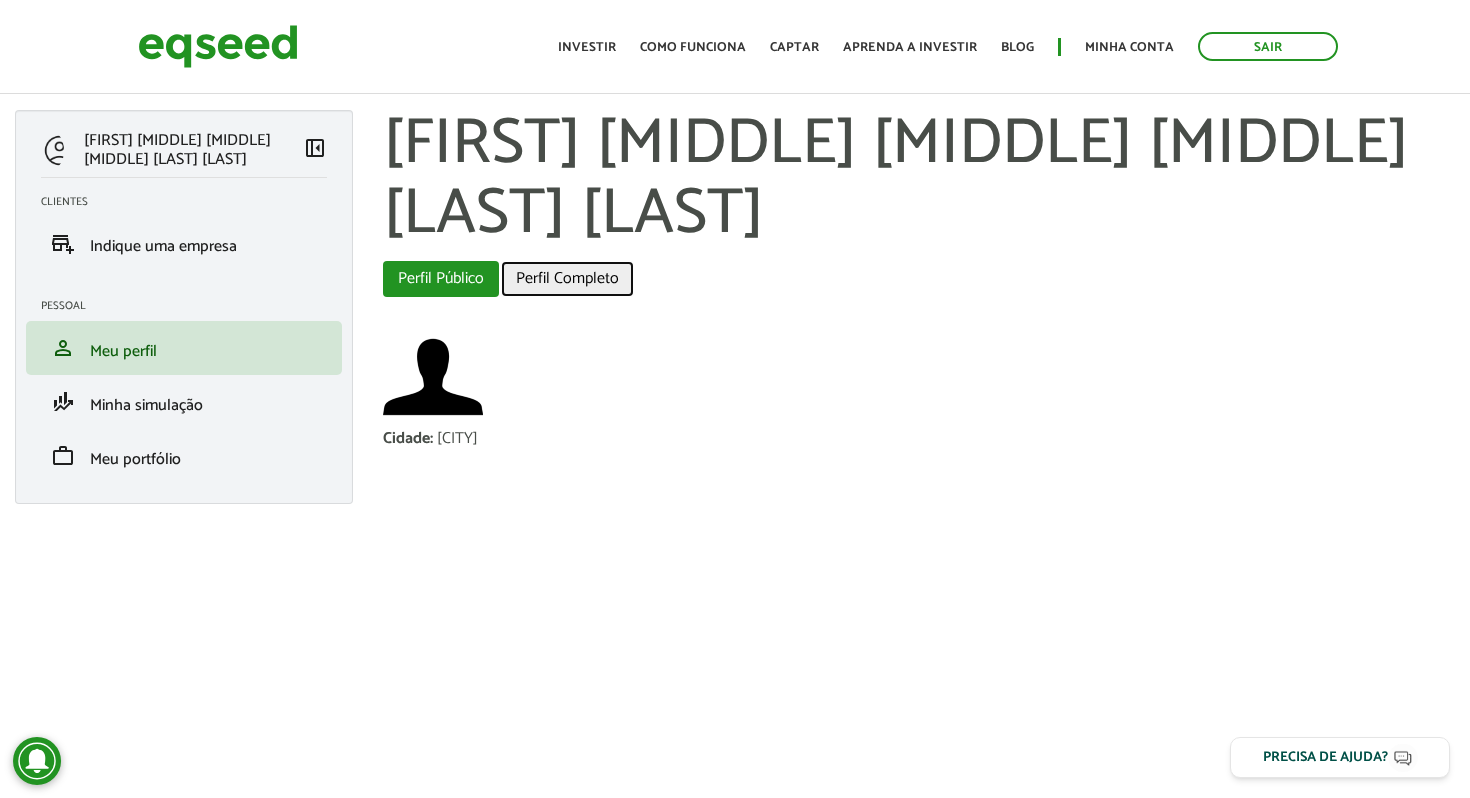 click on "Perfil Completo" at bounding box center (567, 279) 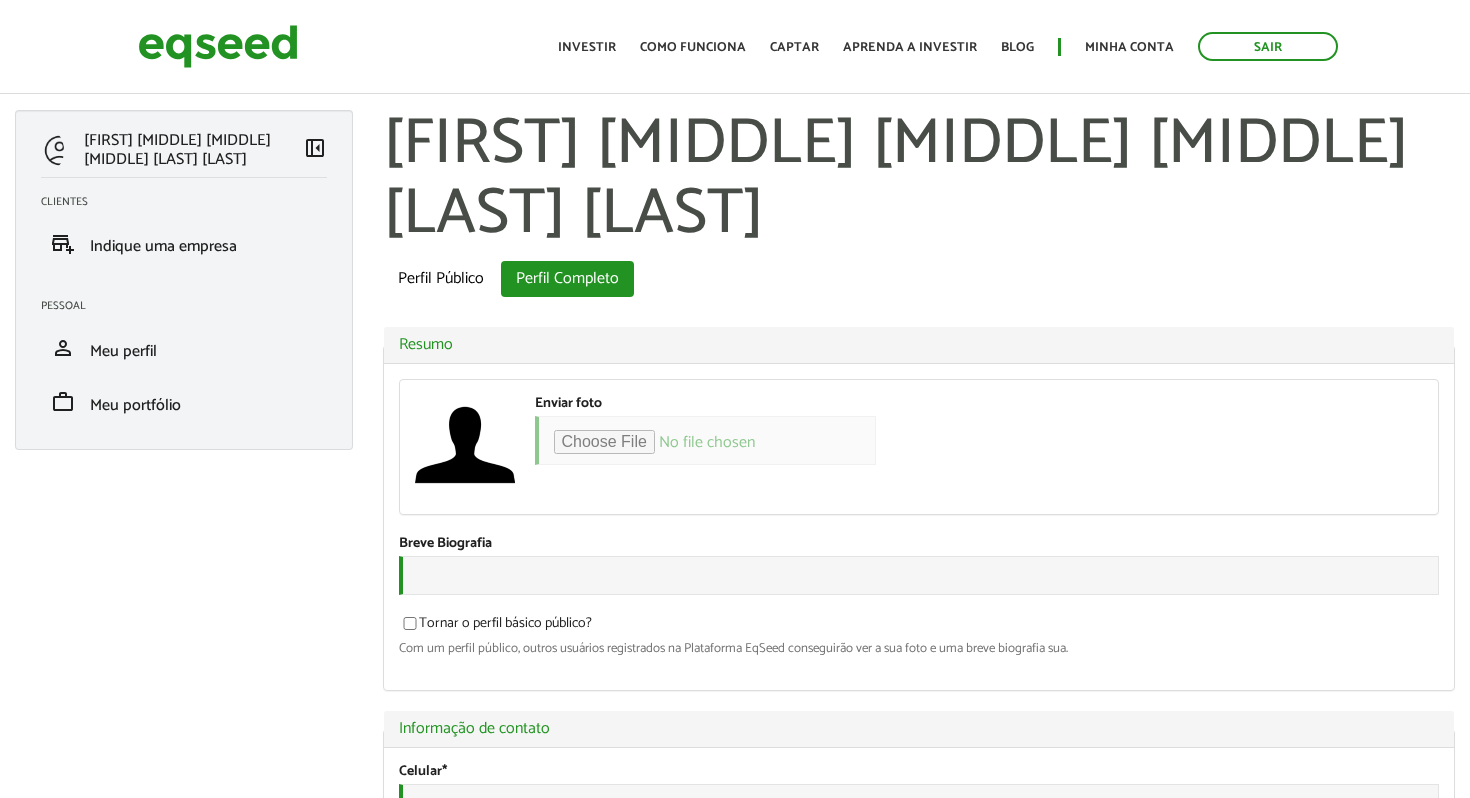 scroll, scrollTop: 0, scrollLeft: 0, axis: both 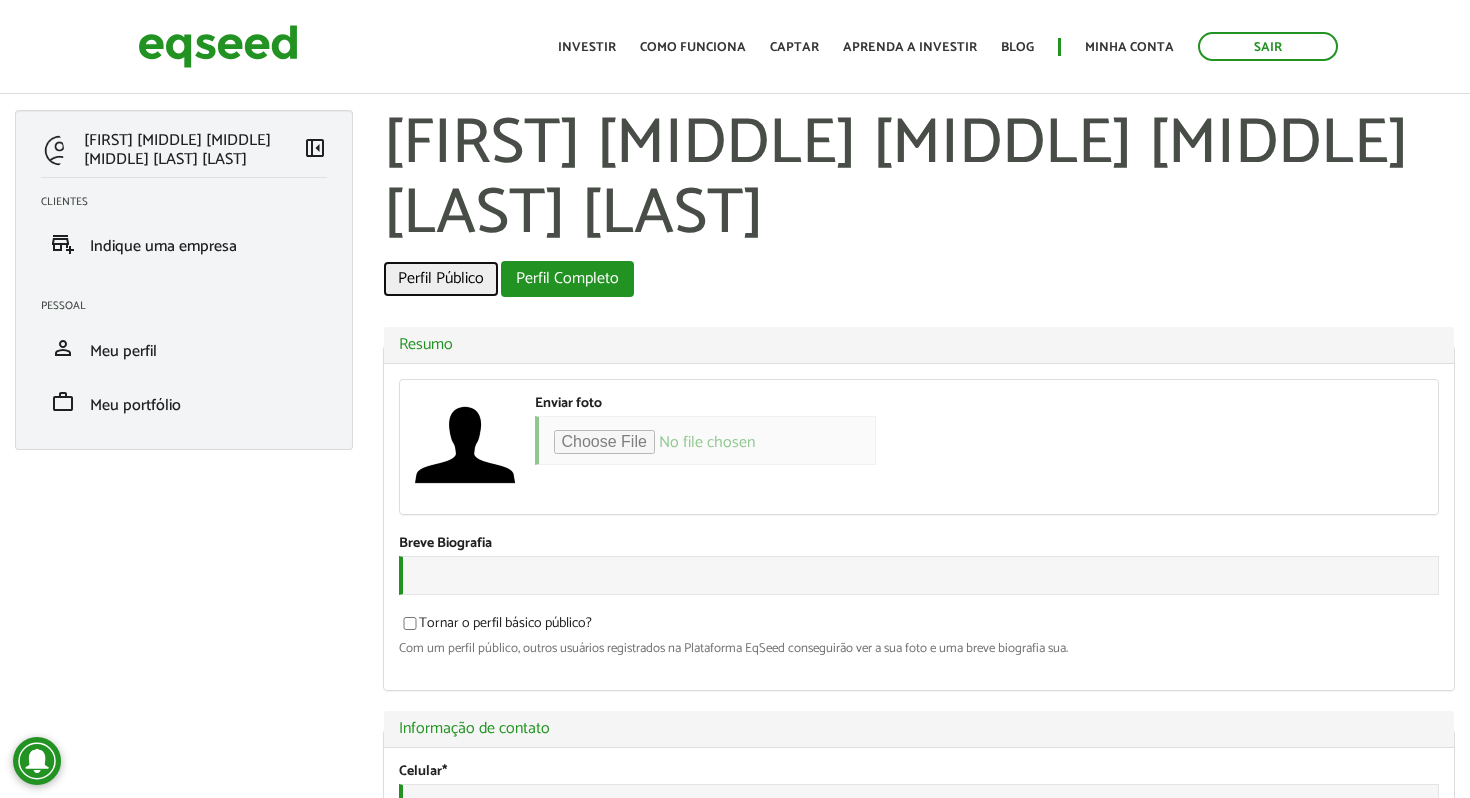 click on "Perfil Público" at bounding box center [441, 279] 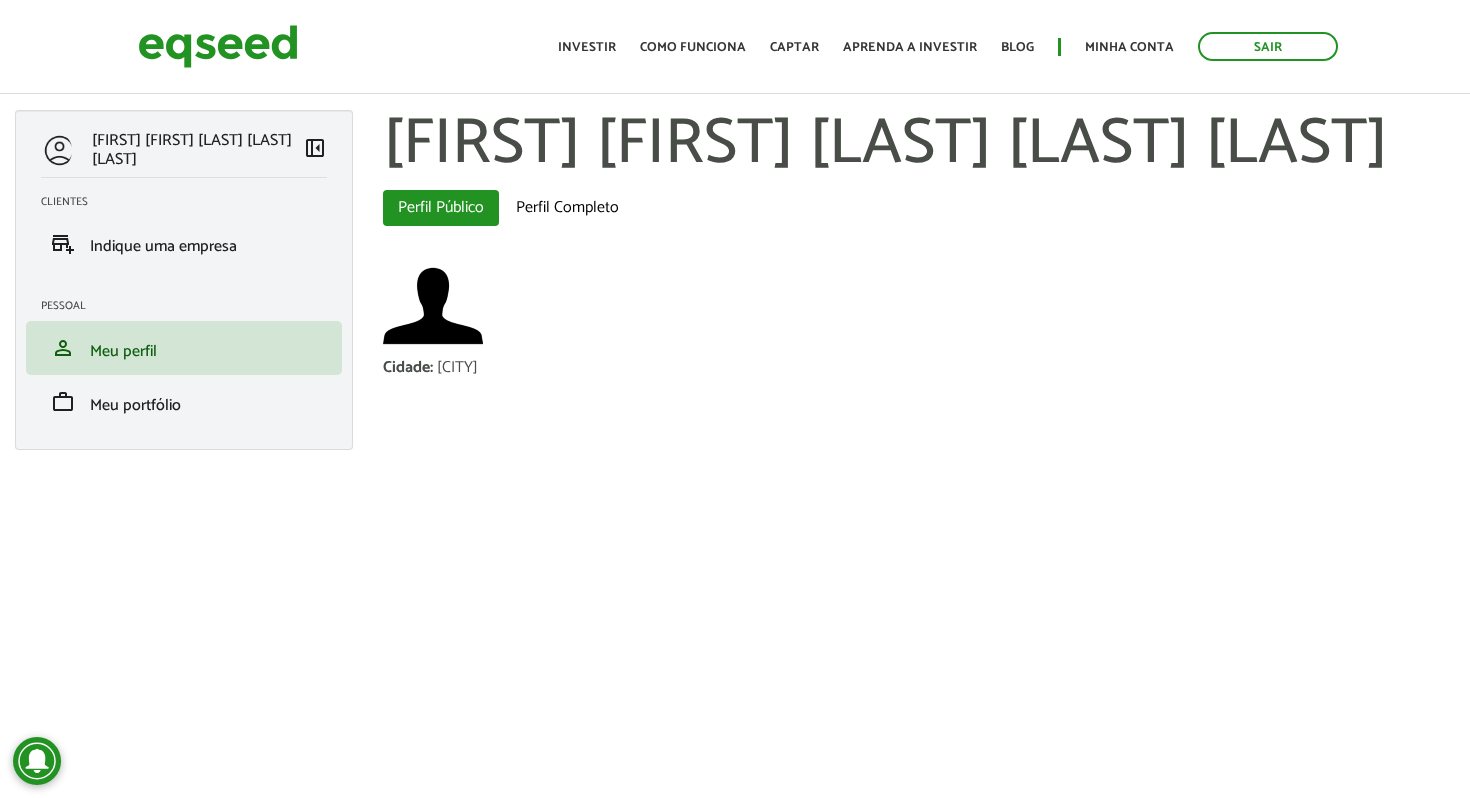 scroll, scrollTop: 0, scrollLeft: 0, axis: both 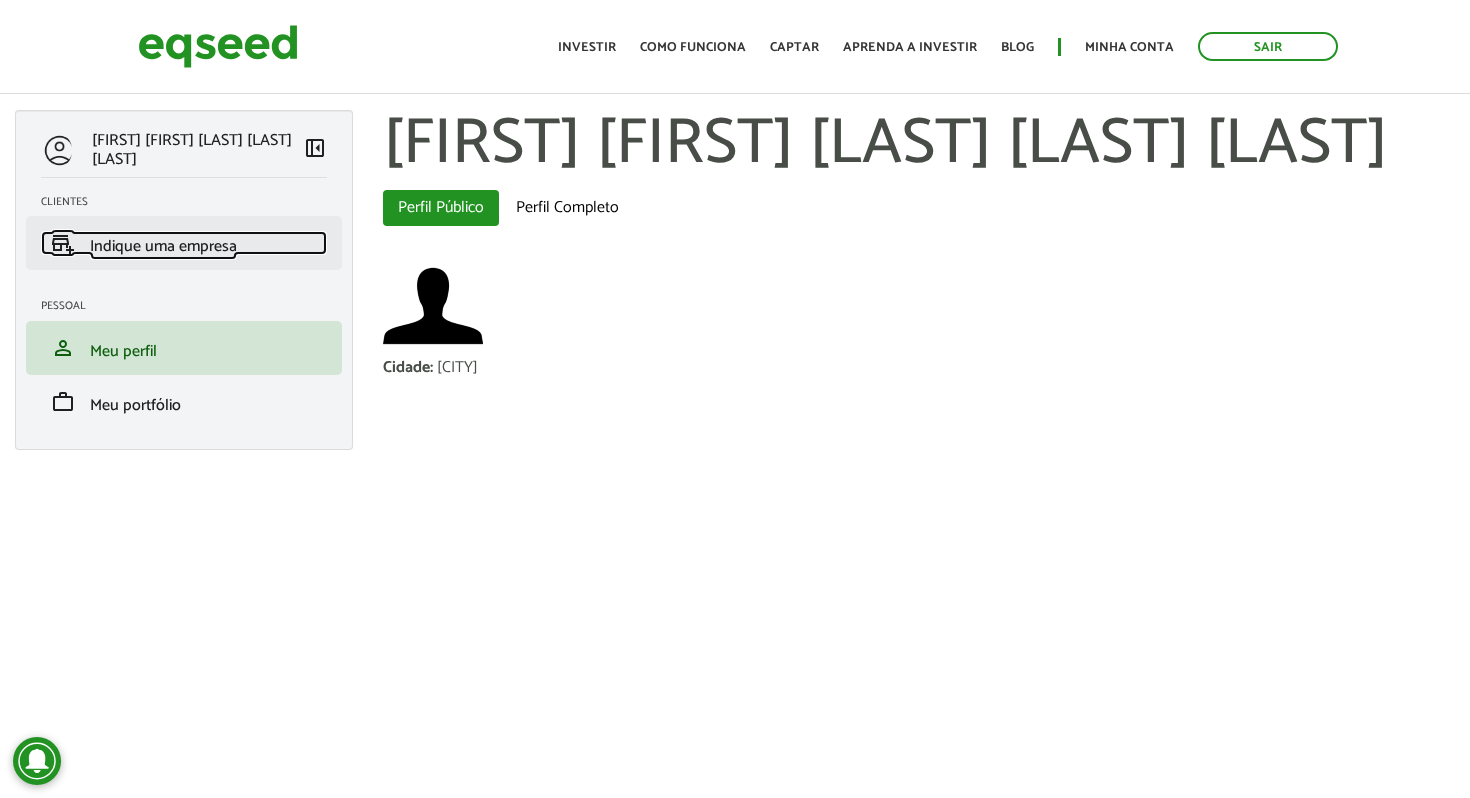 click on "add_business Indique uma empresa" at bounding box center (184, 243) 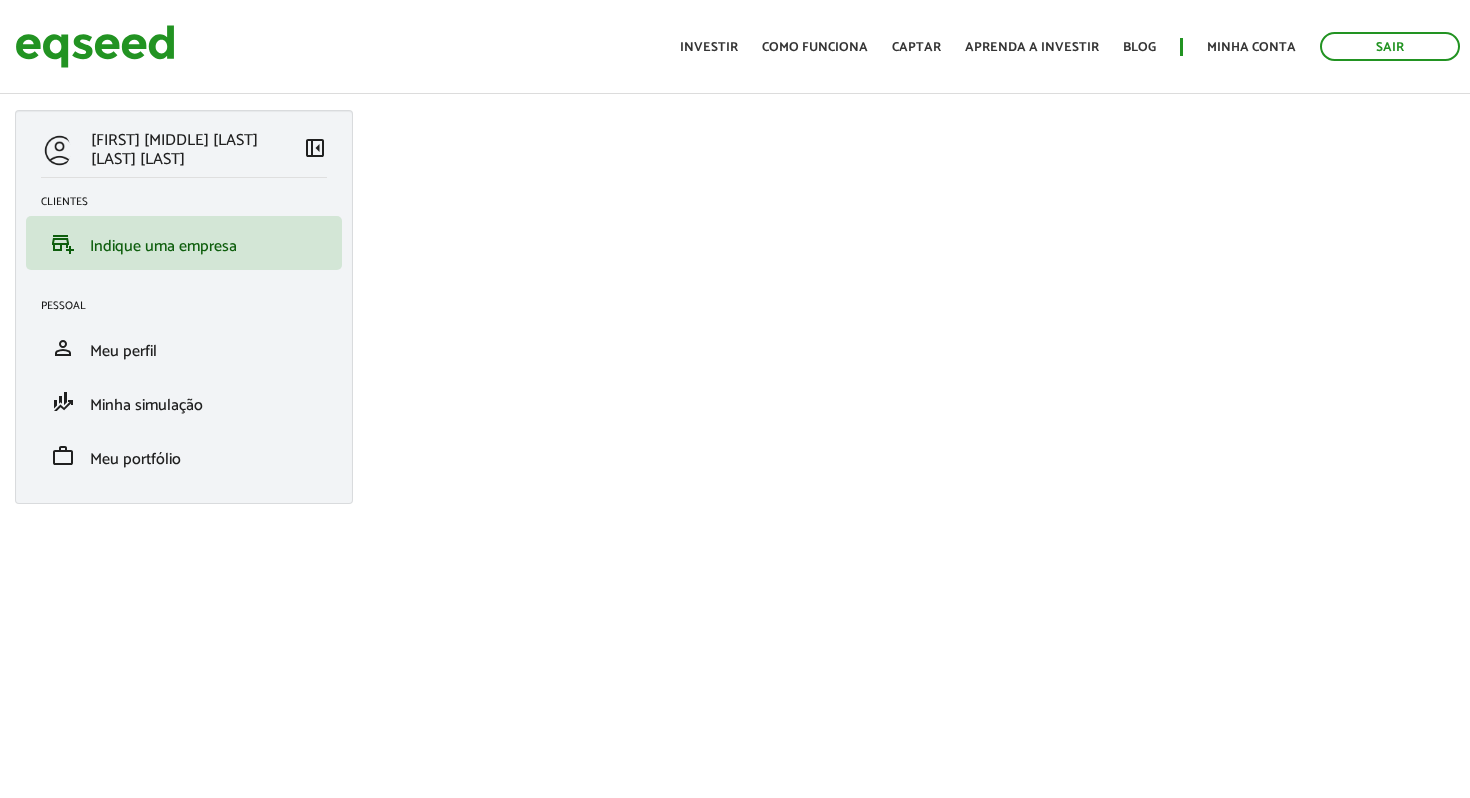 scroll, scrollTop: 0, scrollLeft: 0, axis: both 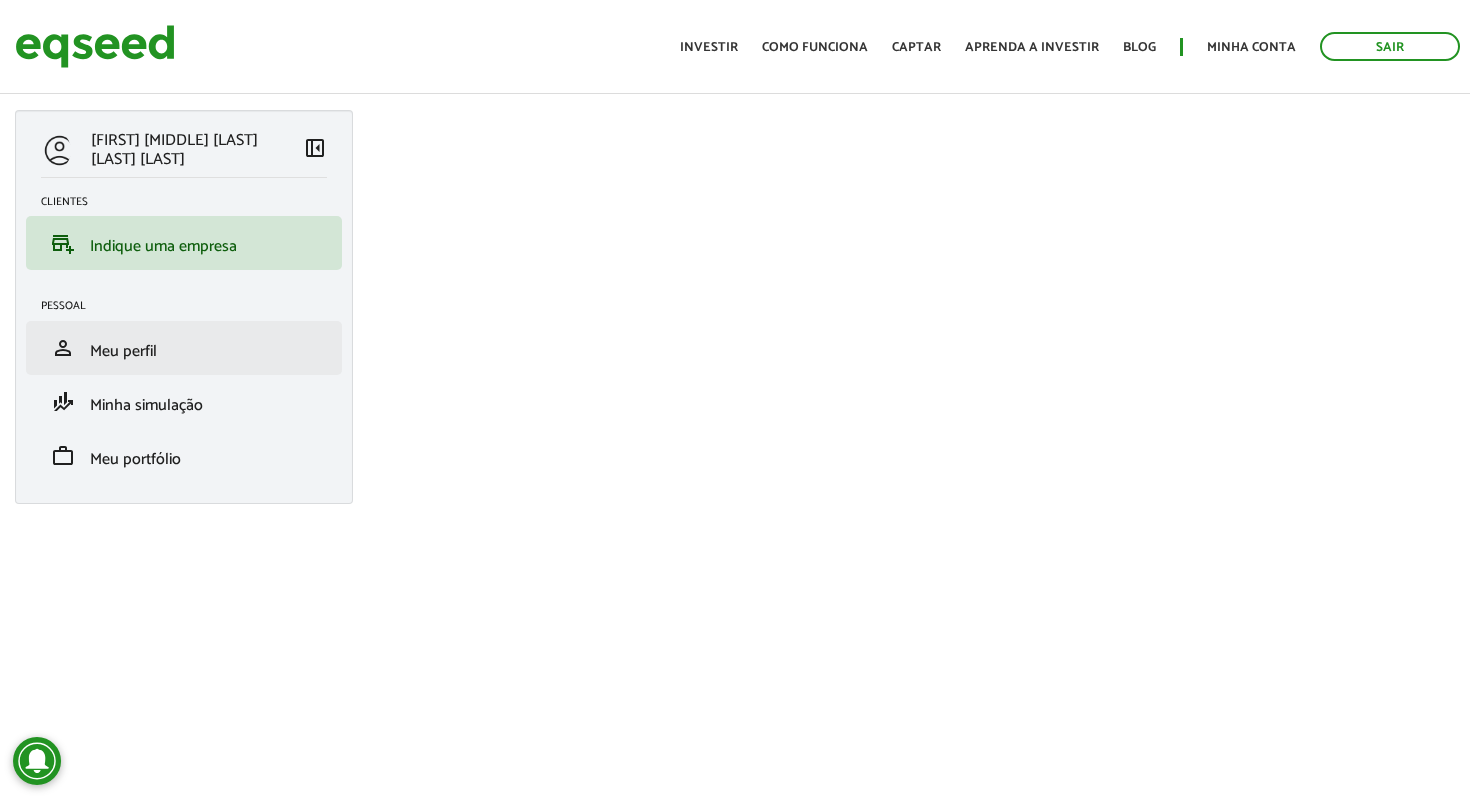click on "person Meu perfil" at bounding box center [184, 348] 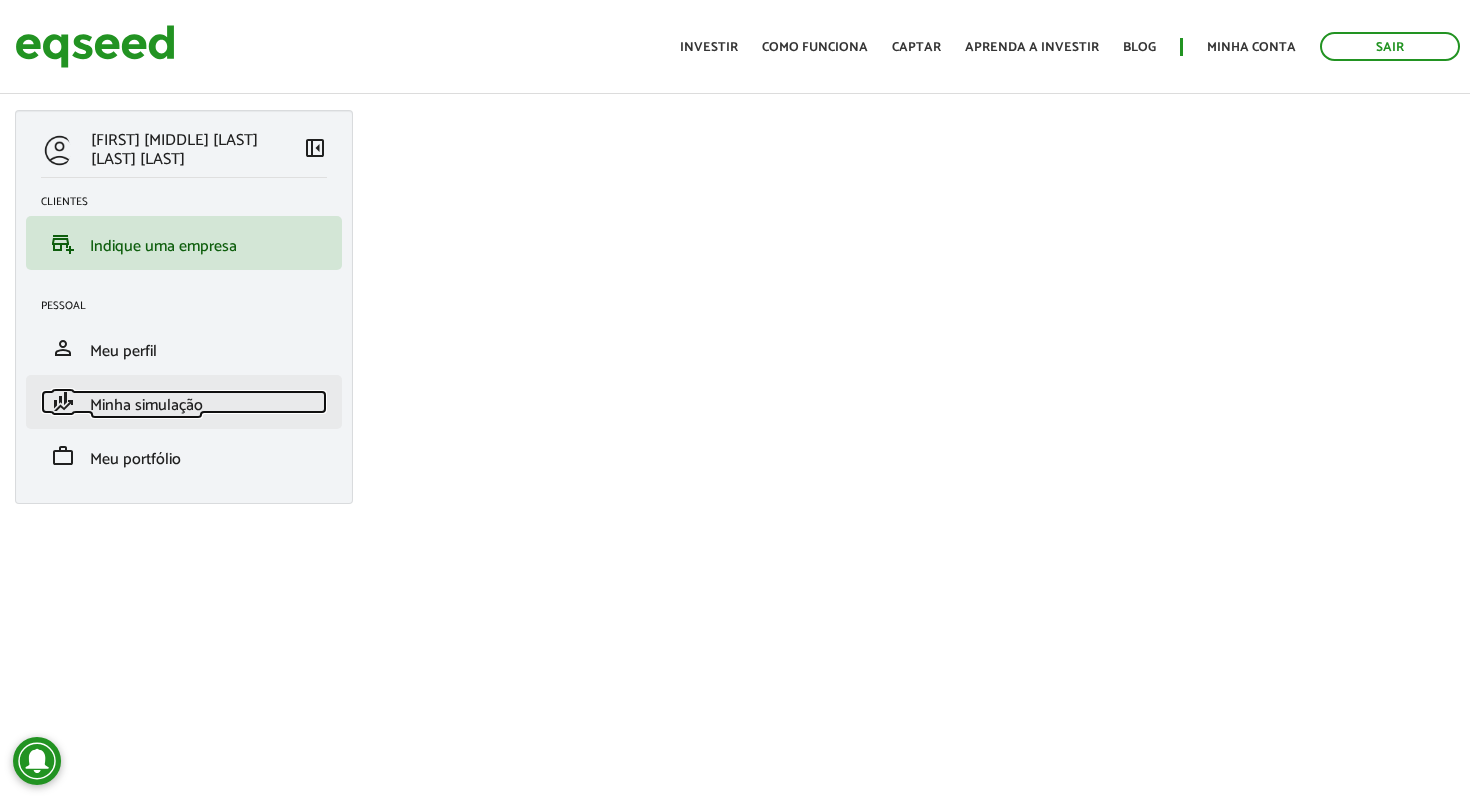 click on "Minha simulação" at bounding box center [146, 405] 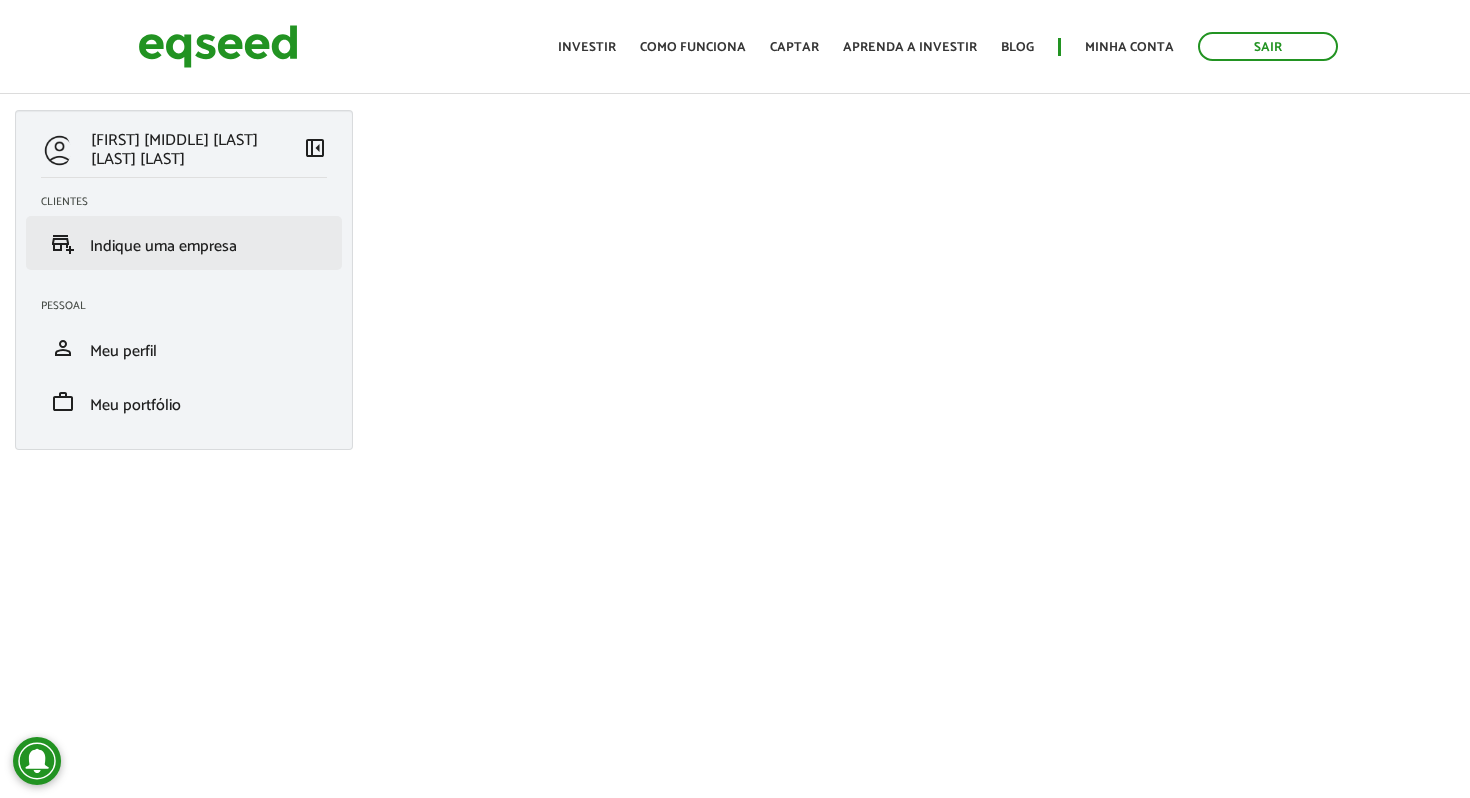 scroll, scrollTop: 0, scrollLeft: 0, axis: both 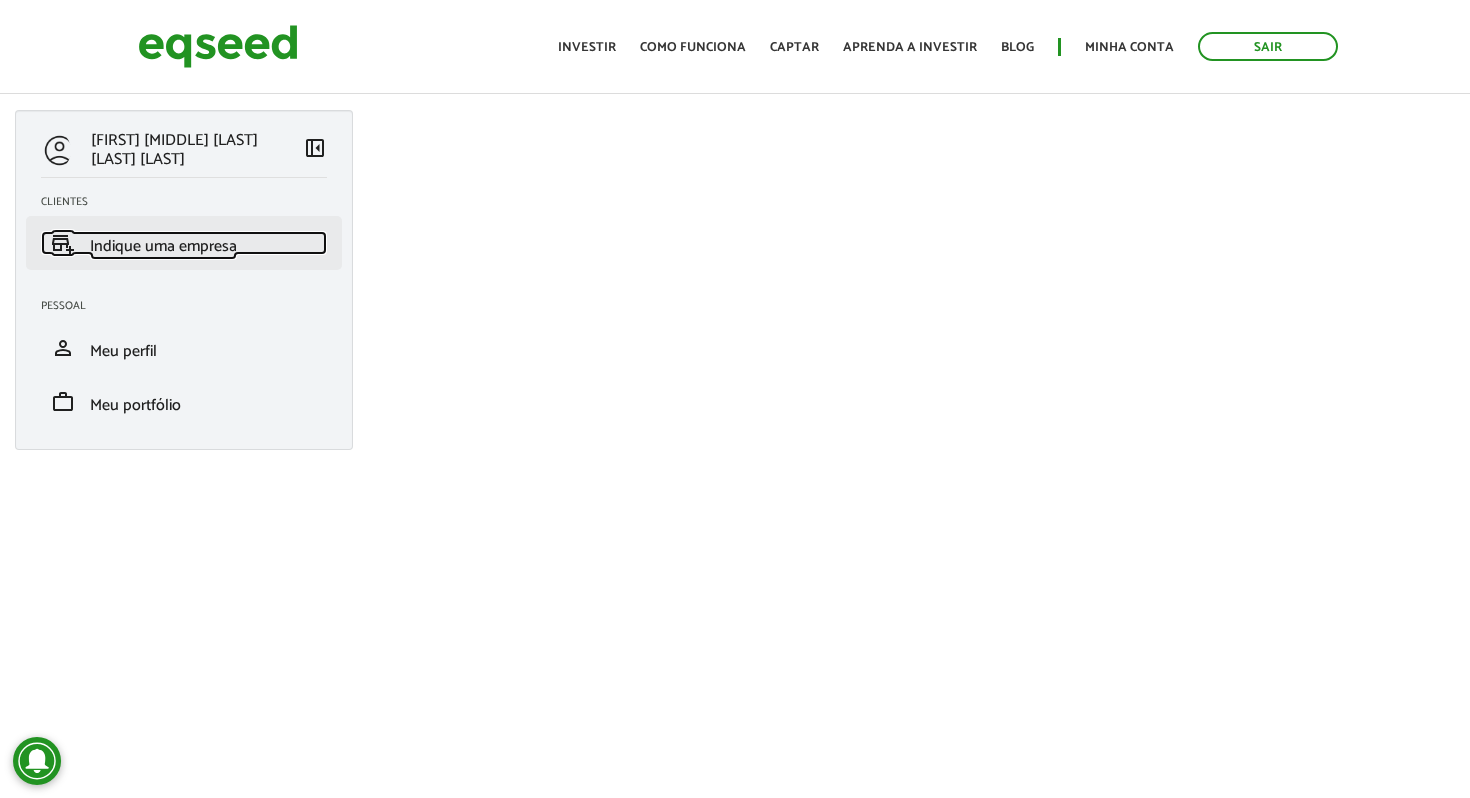 click on "Indique uma empresa" at bounding box center [163, 246] 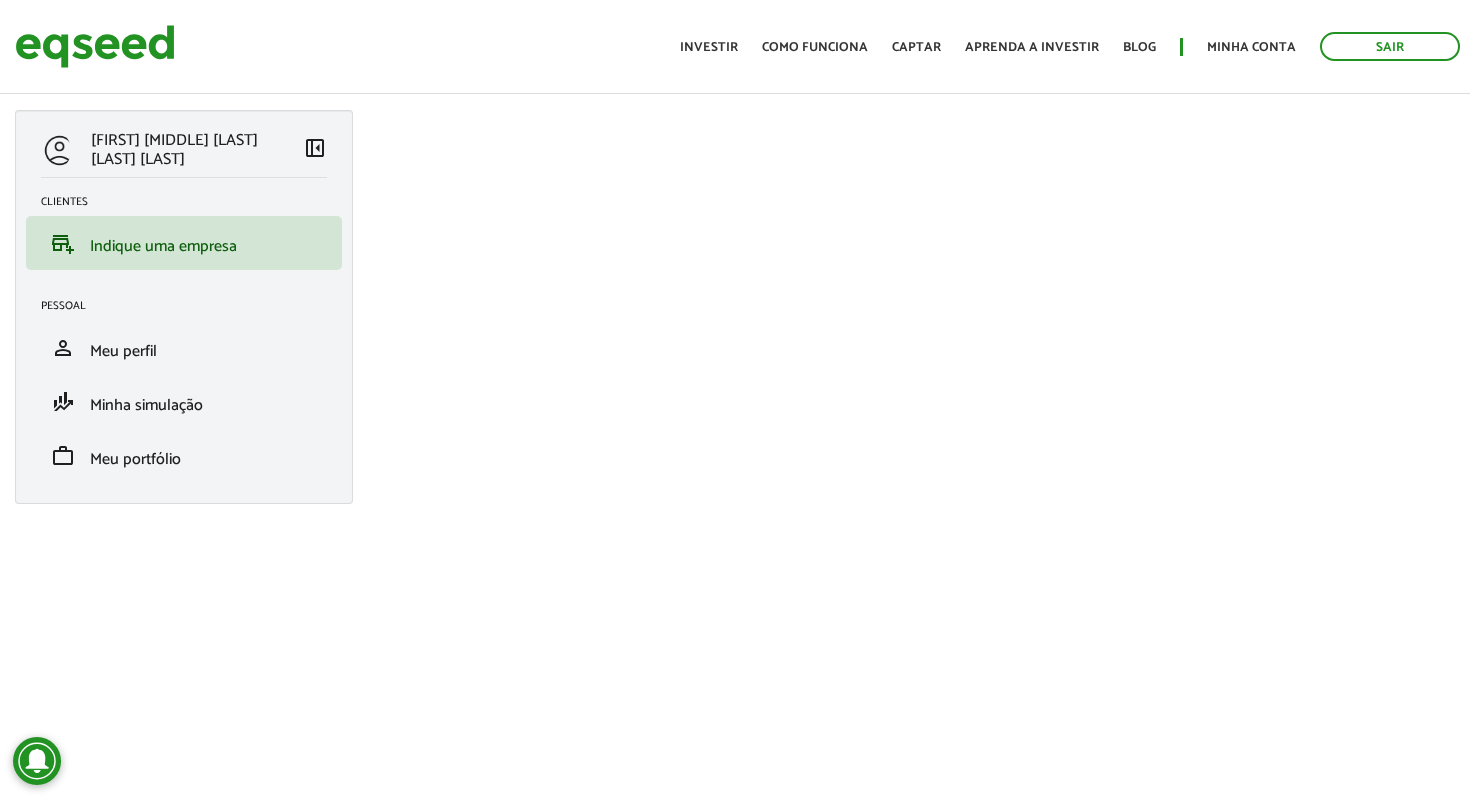 scroll, scrollTop: 0, scrollLeft: 0, axis: both 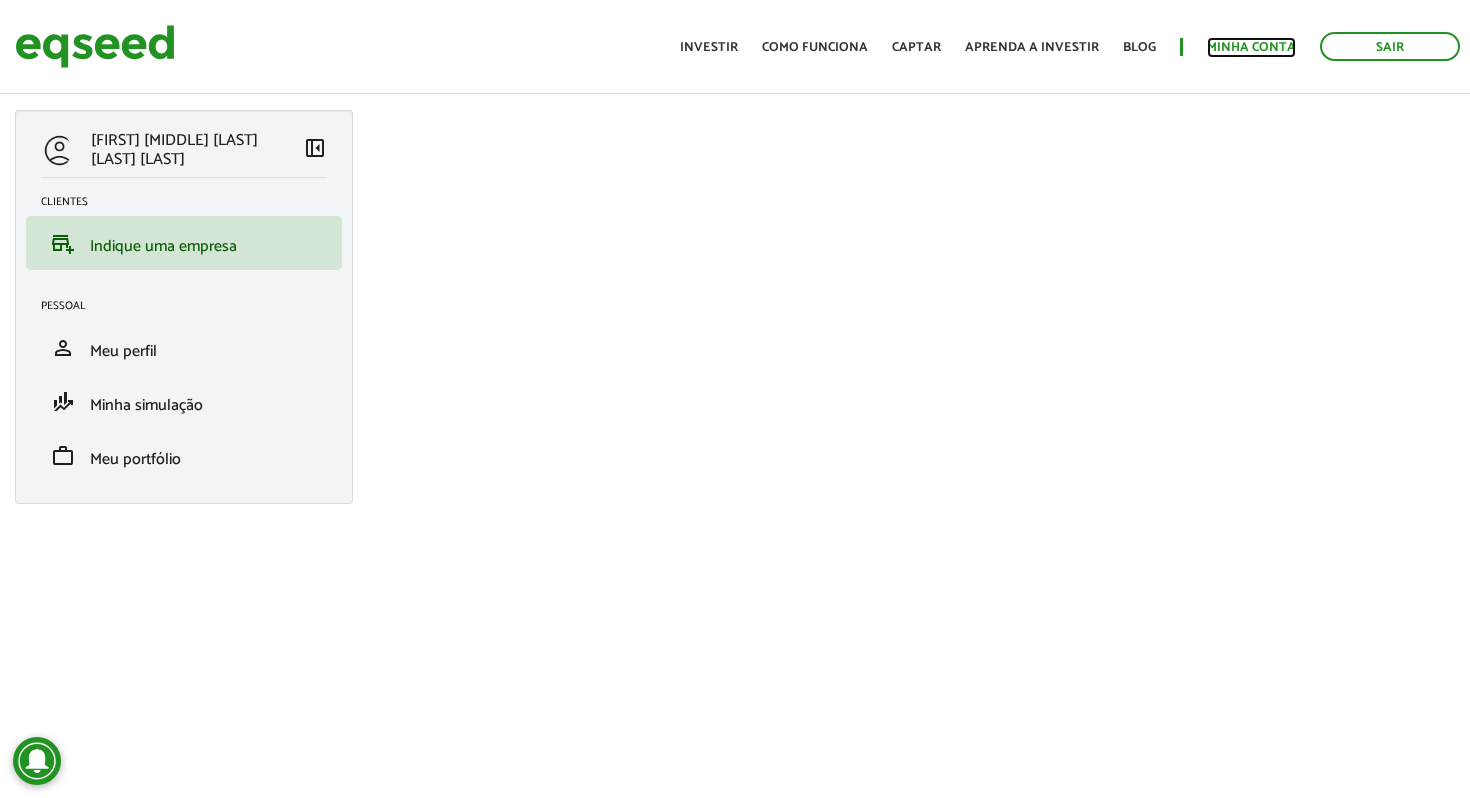 click on "Minha conta" at bounding box center (1251, 47) 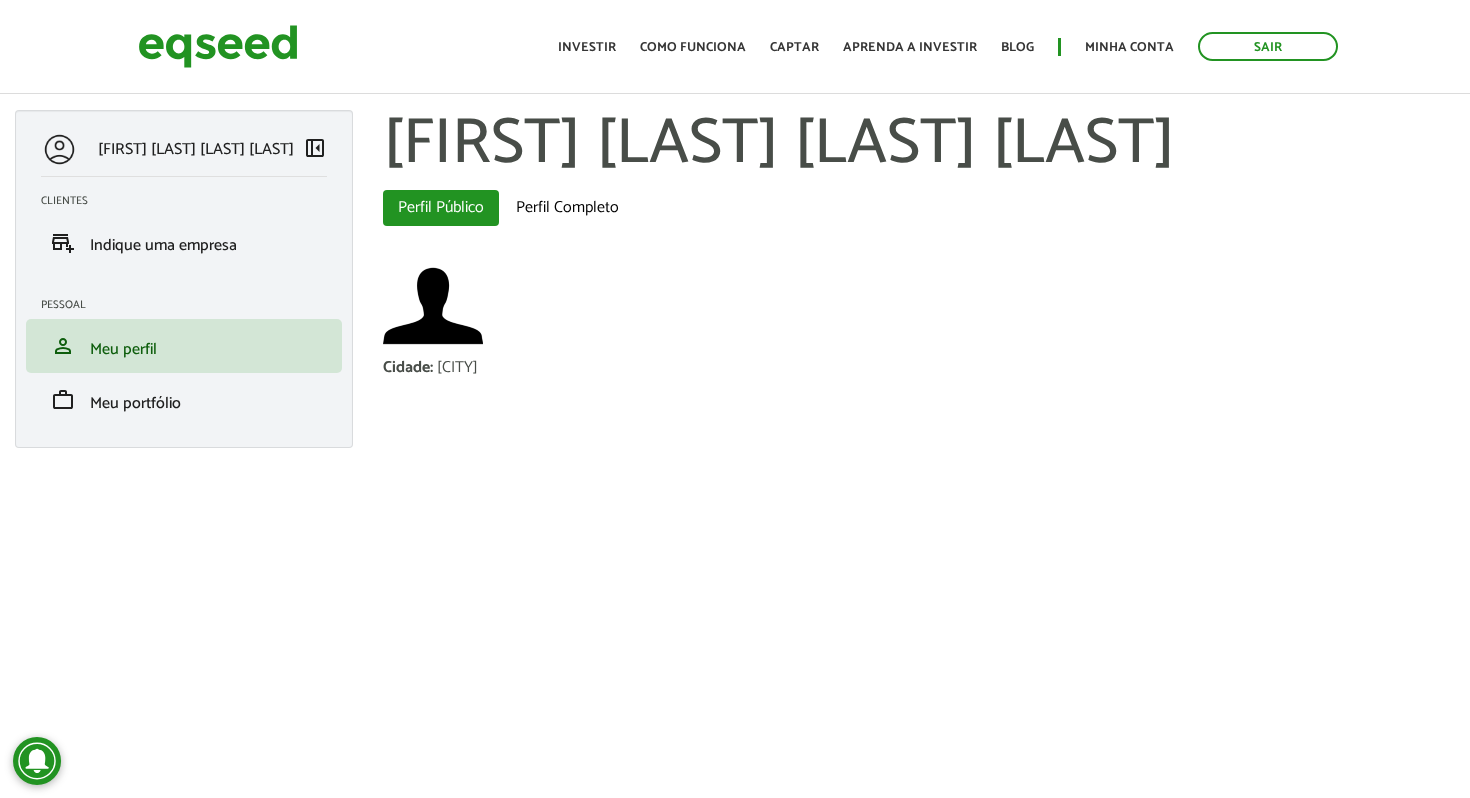 scroll, scrollTop: 0, scrollLeft: 0, axis: both 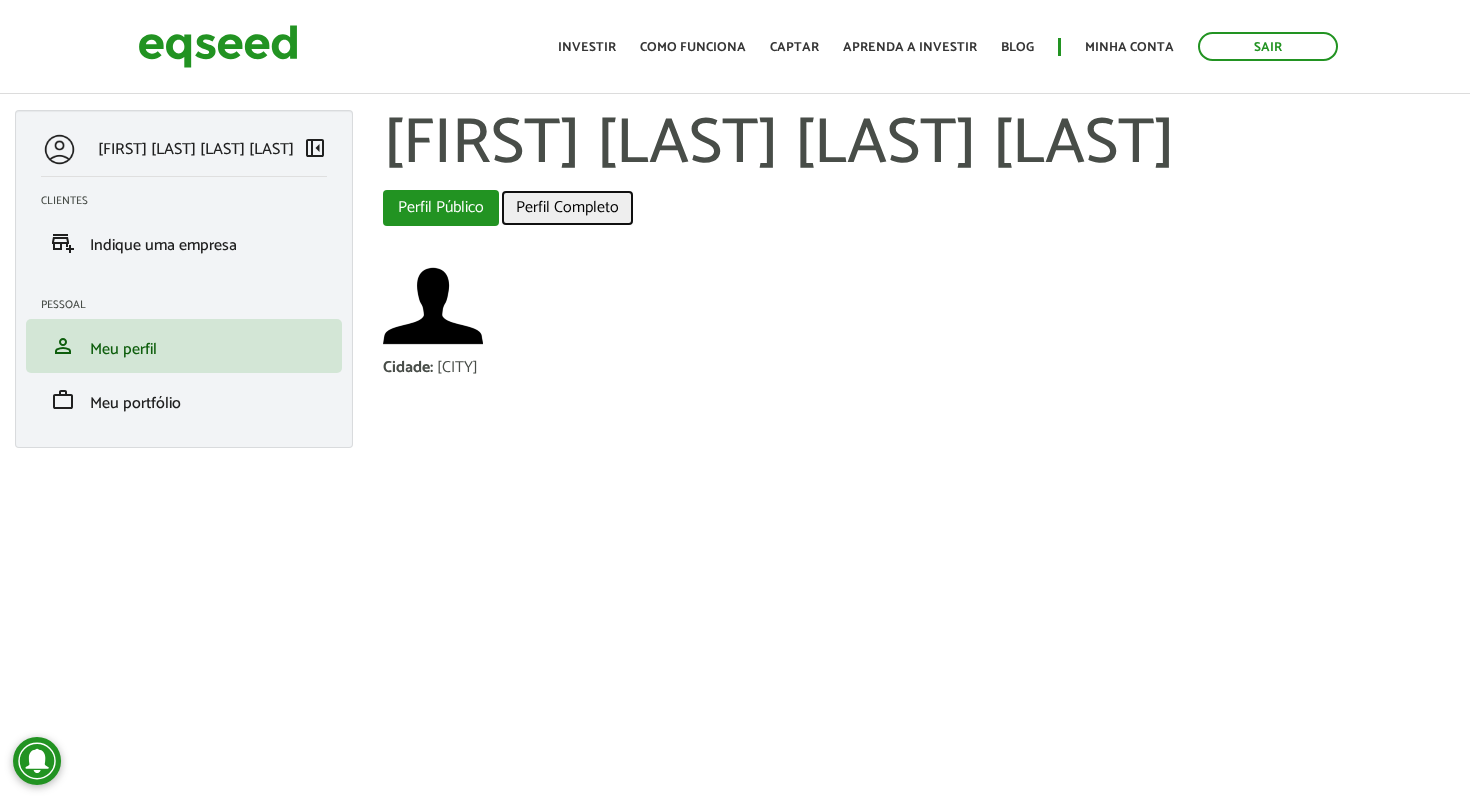 click on "Perfil Completo" at bounding box center [567, 208] 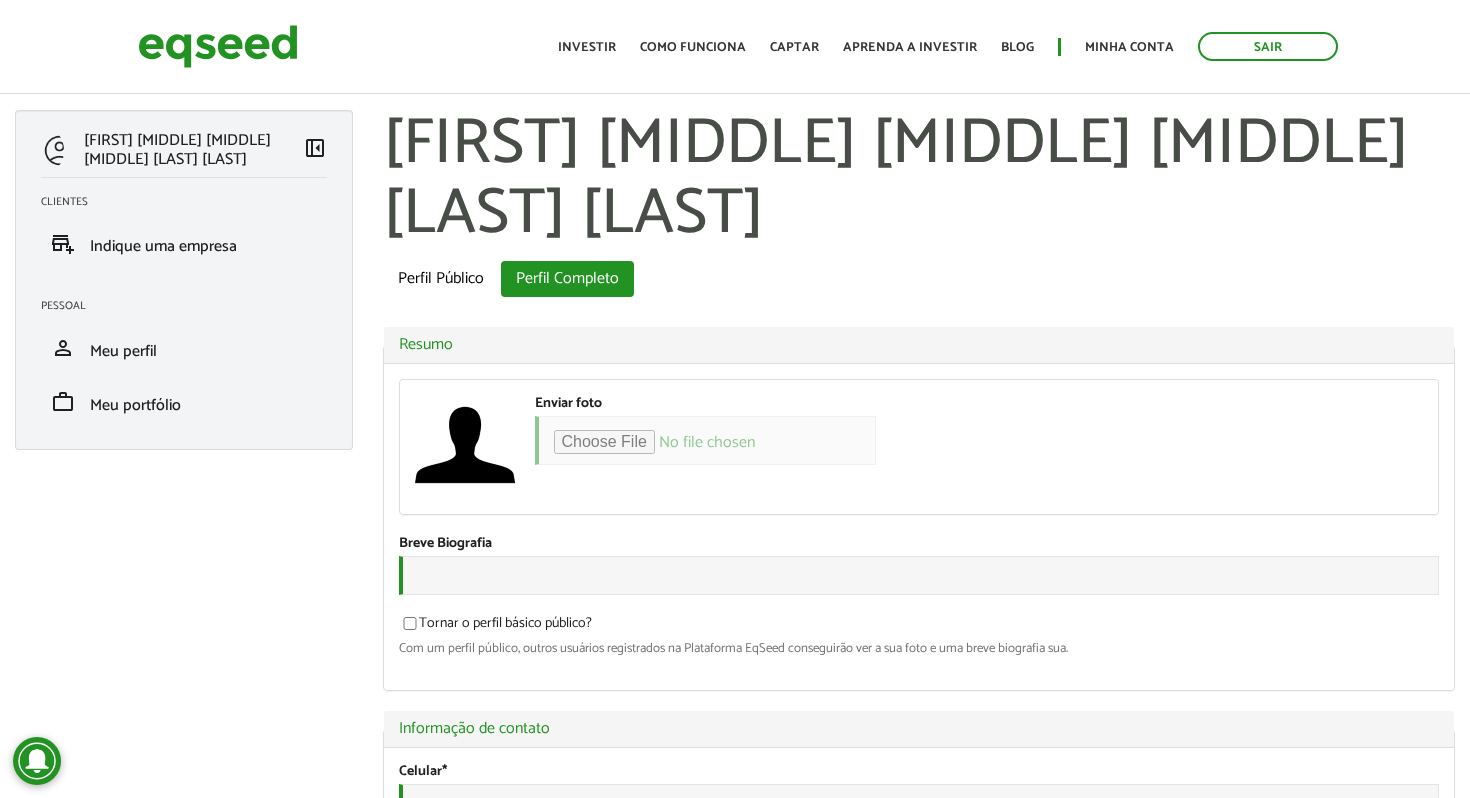 scroll, scrollTop: 0, scrollLeft: 0, axis: both 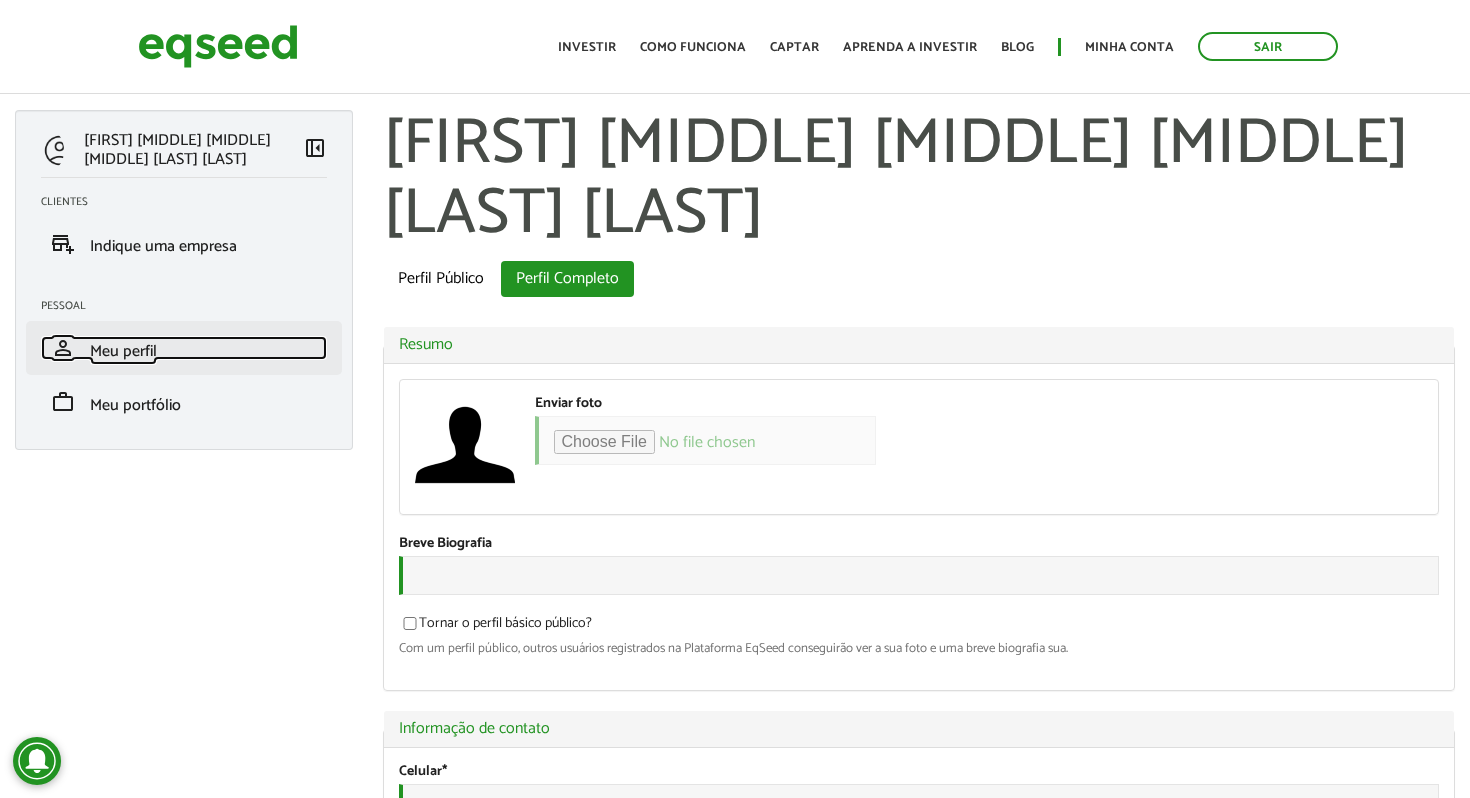 click on "Meu perfil" at bounding box center (123, 351) 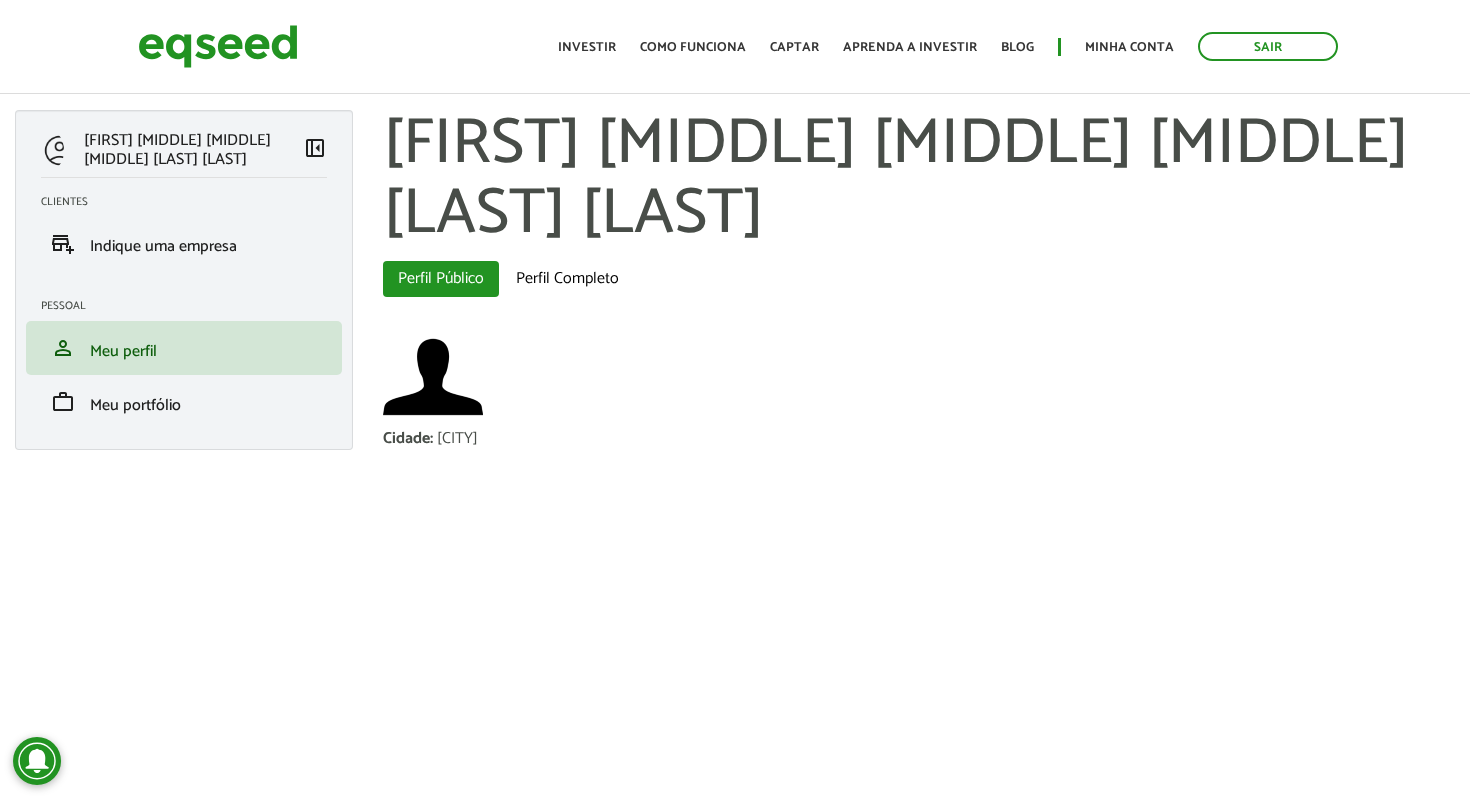 scroll, scrollTop: 0, scrollLeft: 0, axis: both 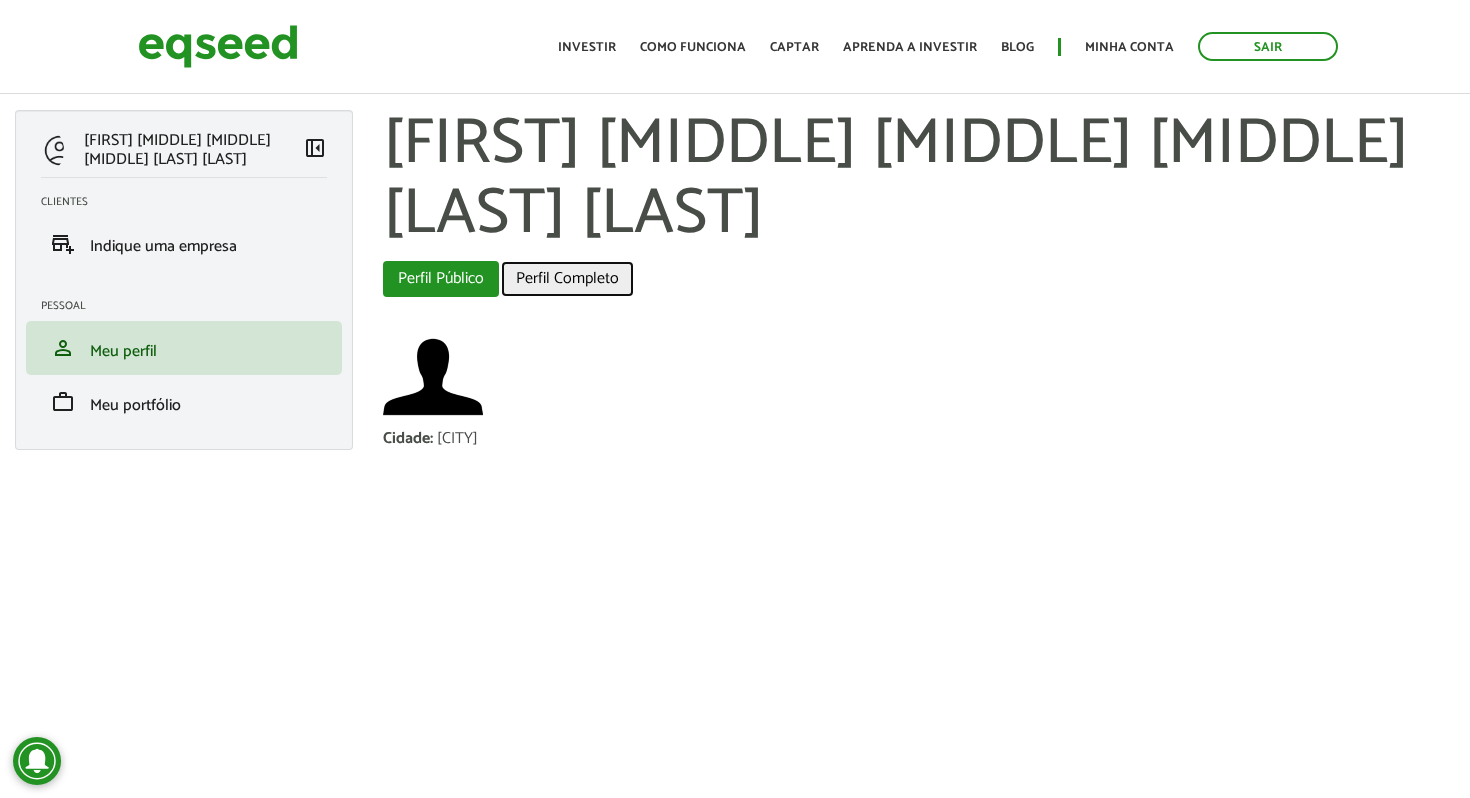 click on "Perfil Completo" at bounding box center (567, 279) 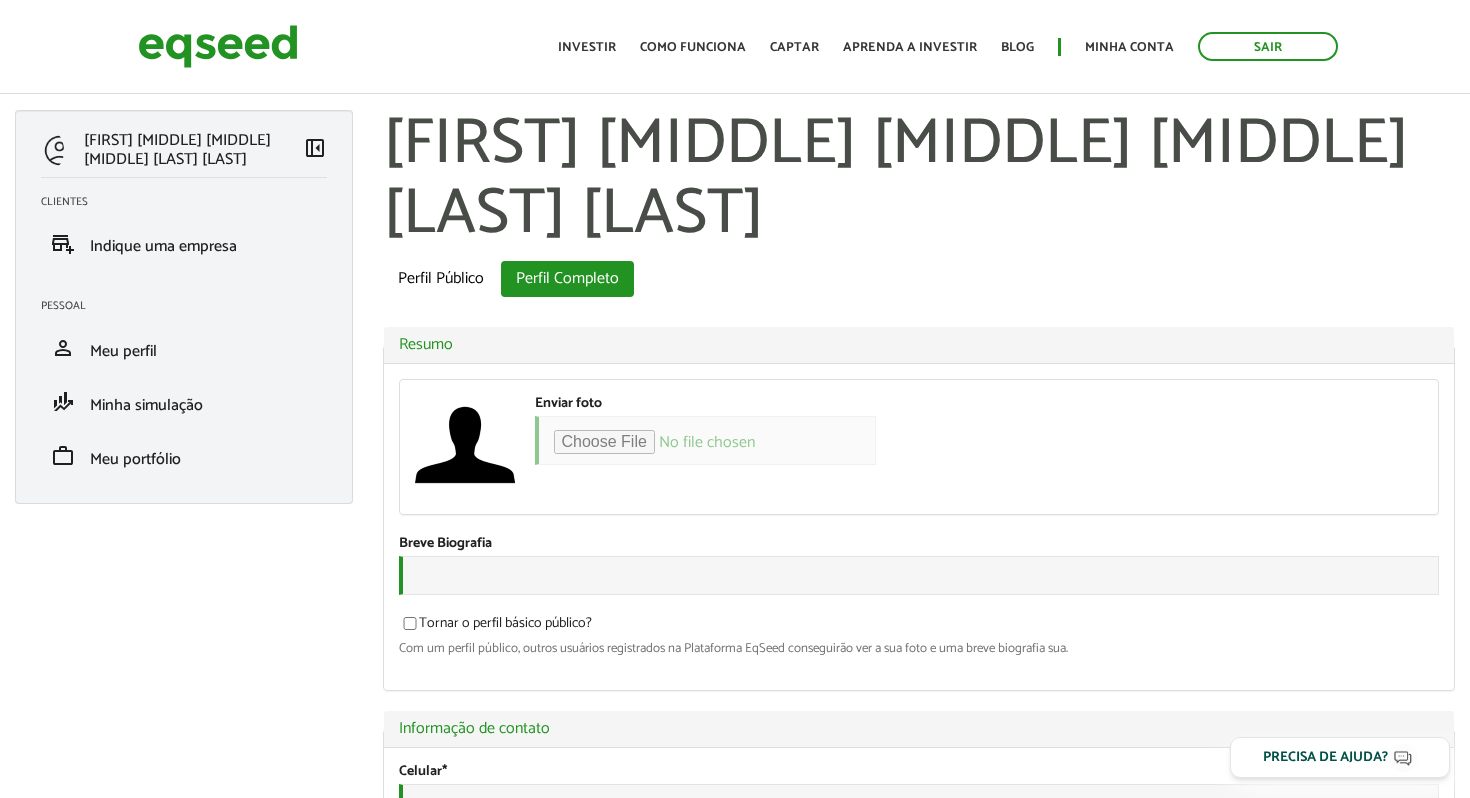 scroll, scrollTop: 0, scrollLeft: 0, axis: both 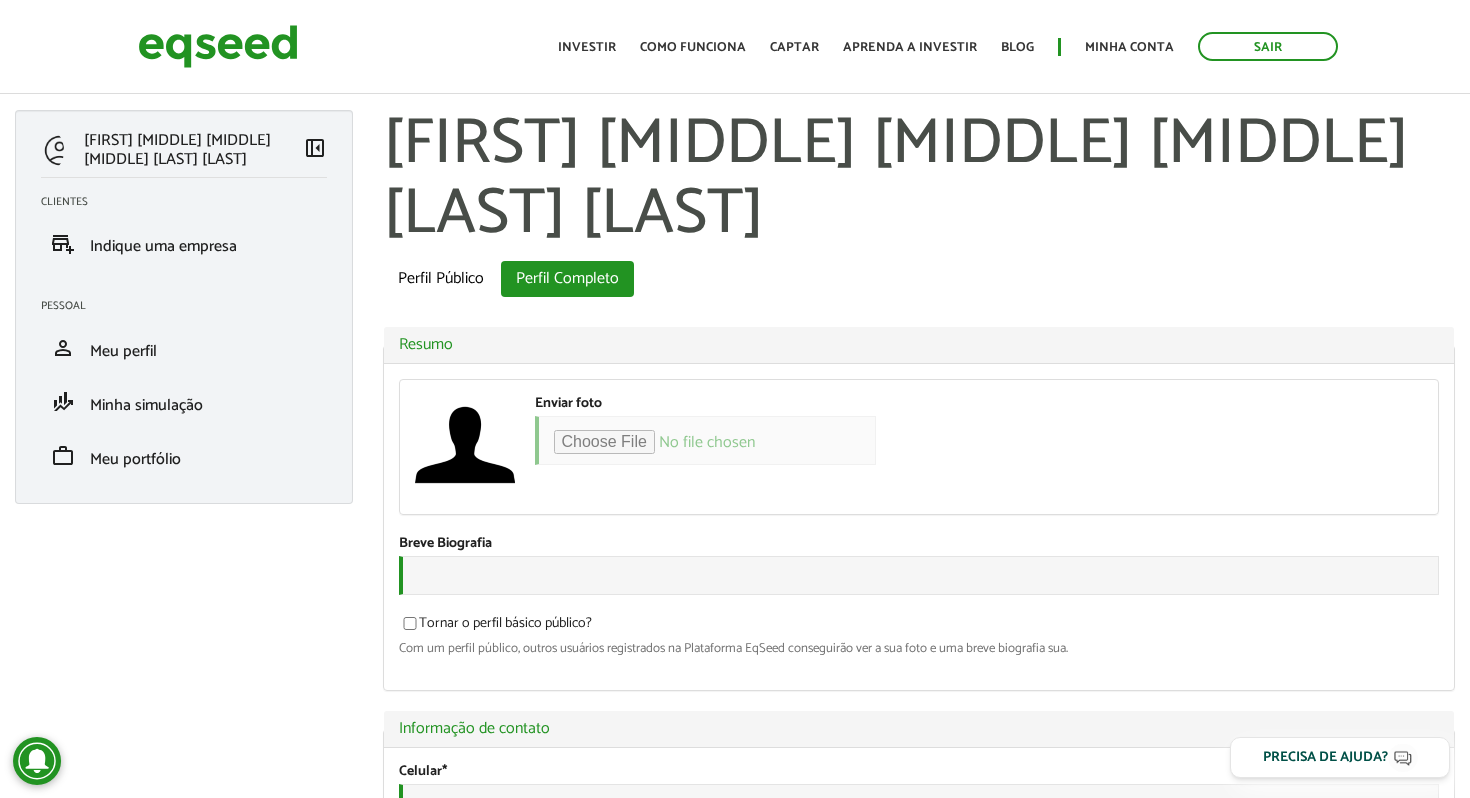click on "left_panel_close" at bounding box center (315, 148) 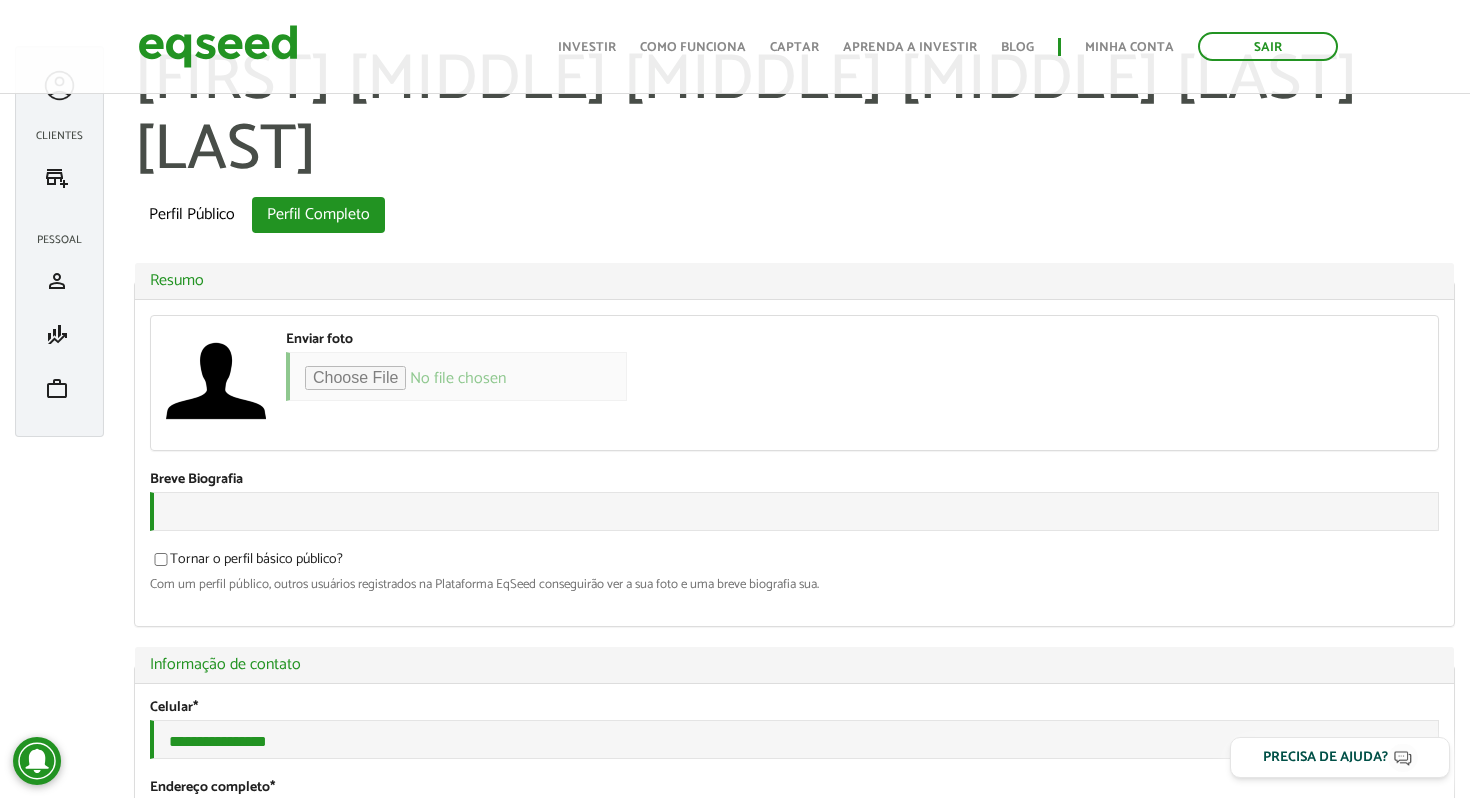 scroll, scrollTop: 48, scrollLeft: 0, axis: vertical 